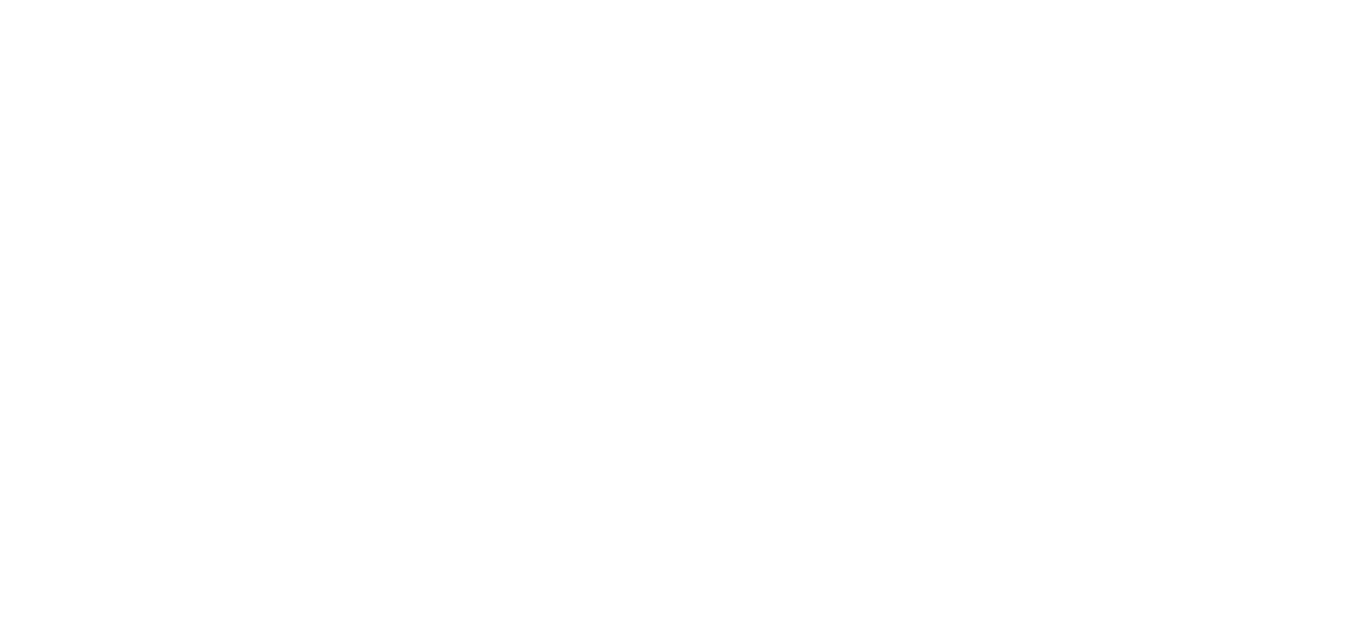 scroll, scrollTop: 0, scrollLeft: 0, axis: both 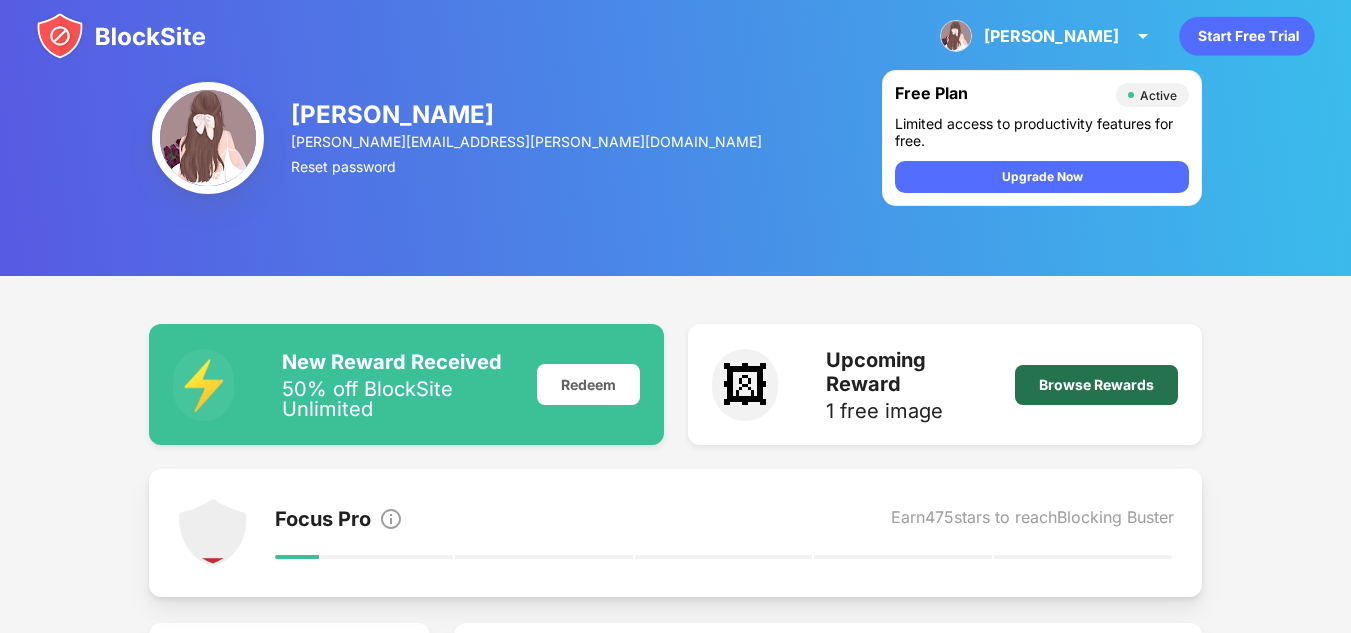 click on "Browse Rewards" at bounding box center (1096, 385) 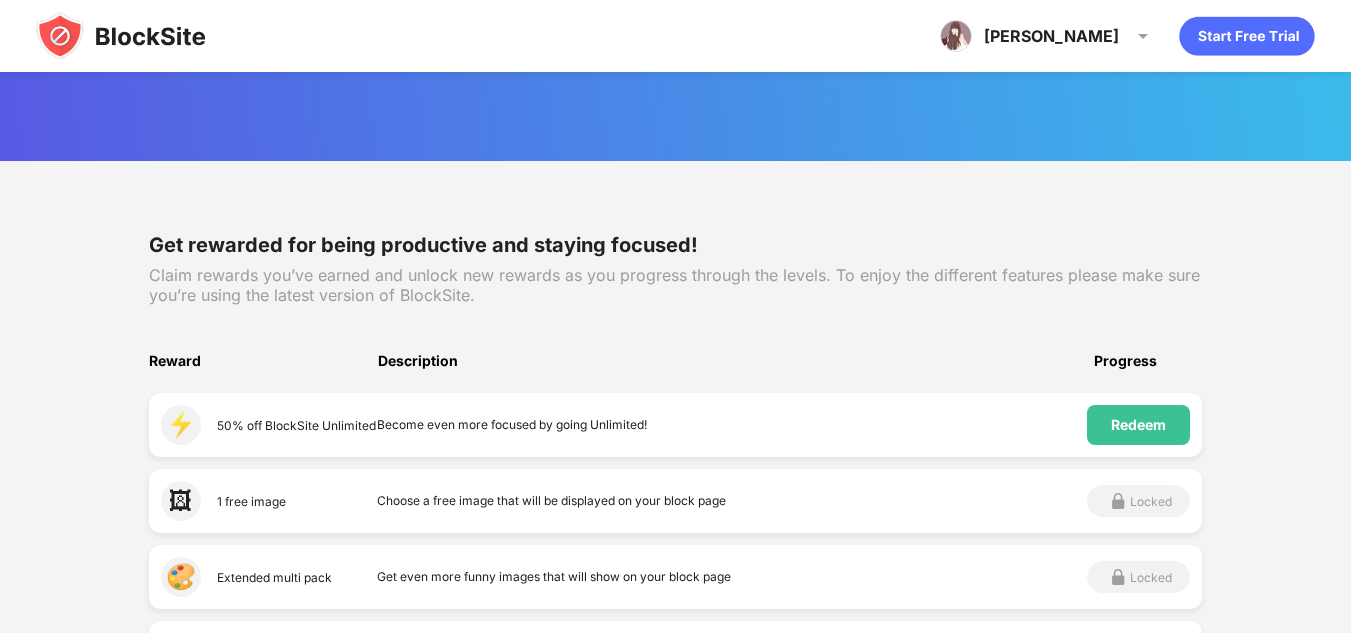 scroll, scrollTop: 155, scrollLeft: 0, axis: vertical 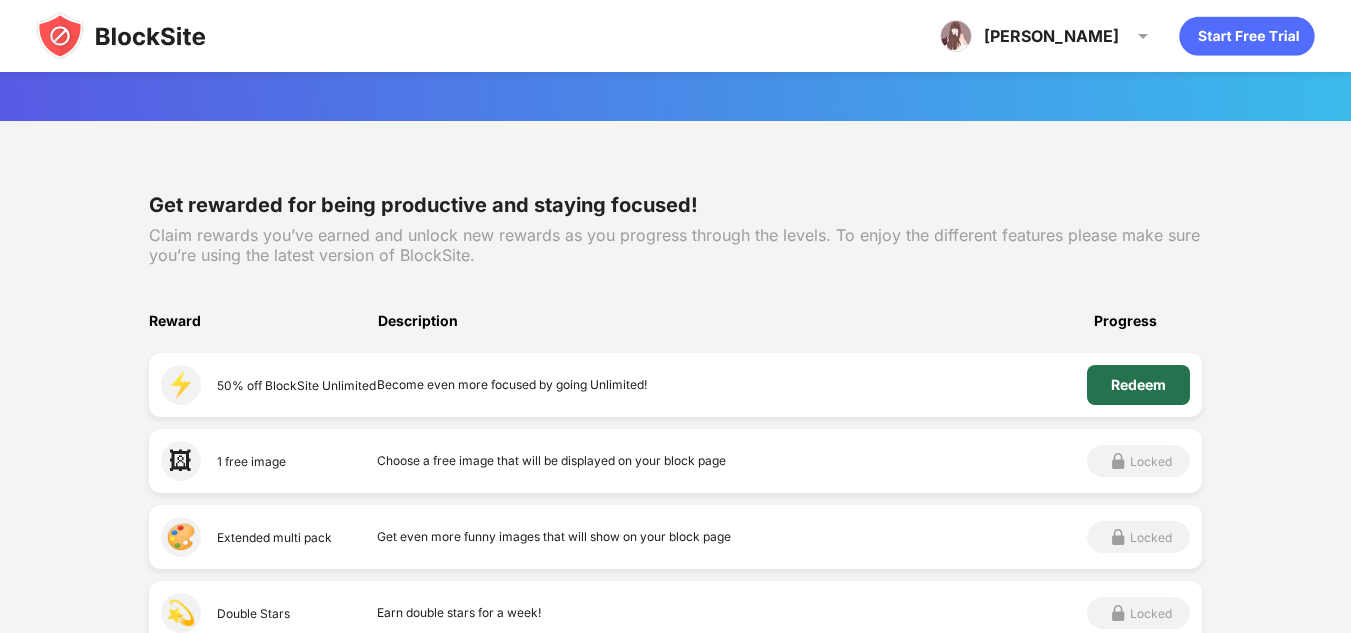 click on "Redeem" at bounding box center (1138, 385) 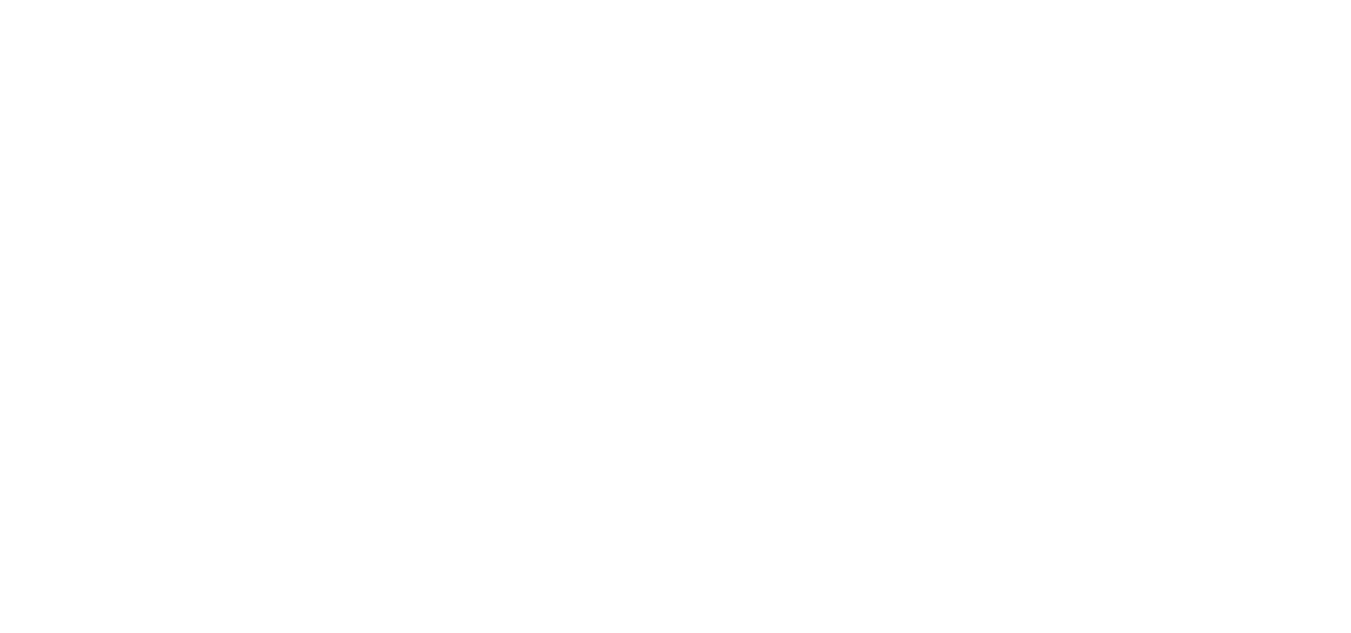 scroll, scrollTop: 0, scrollLeft: 0, axis: both 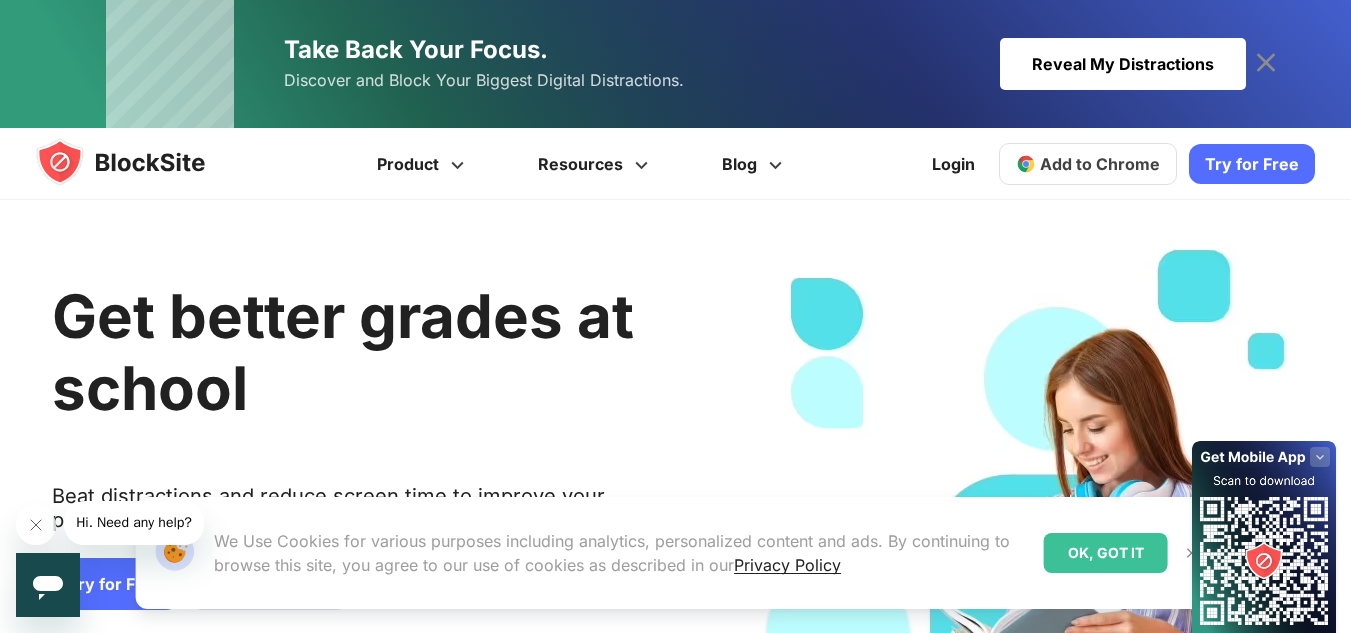 click 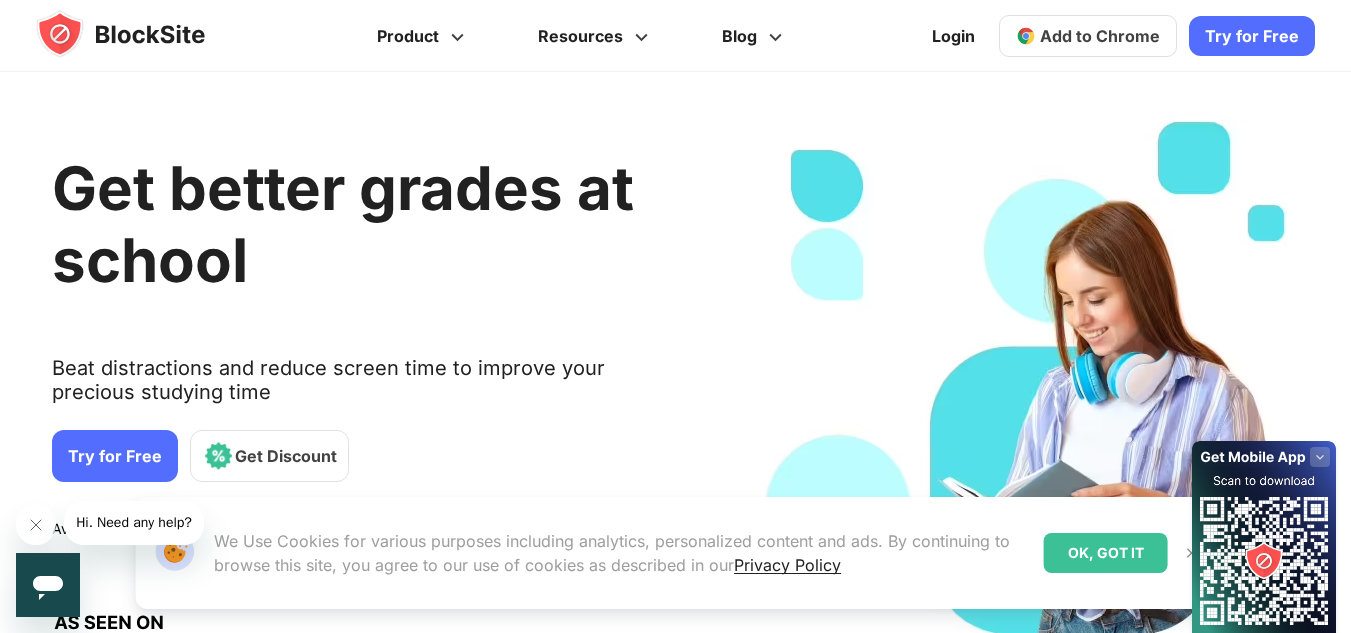 click on "Hi. Need any help?" at bounding box center [134, 522] 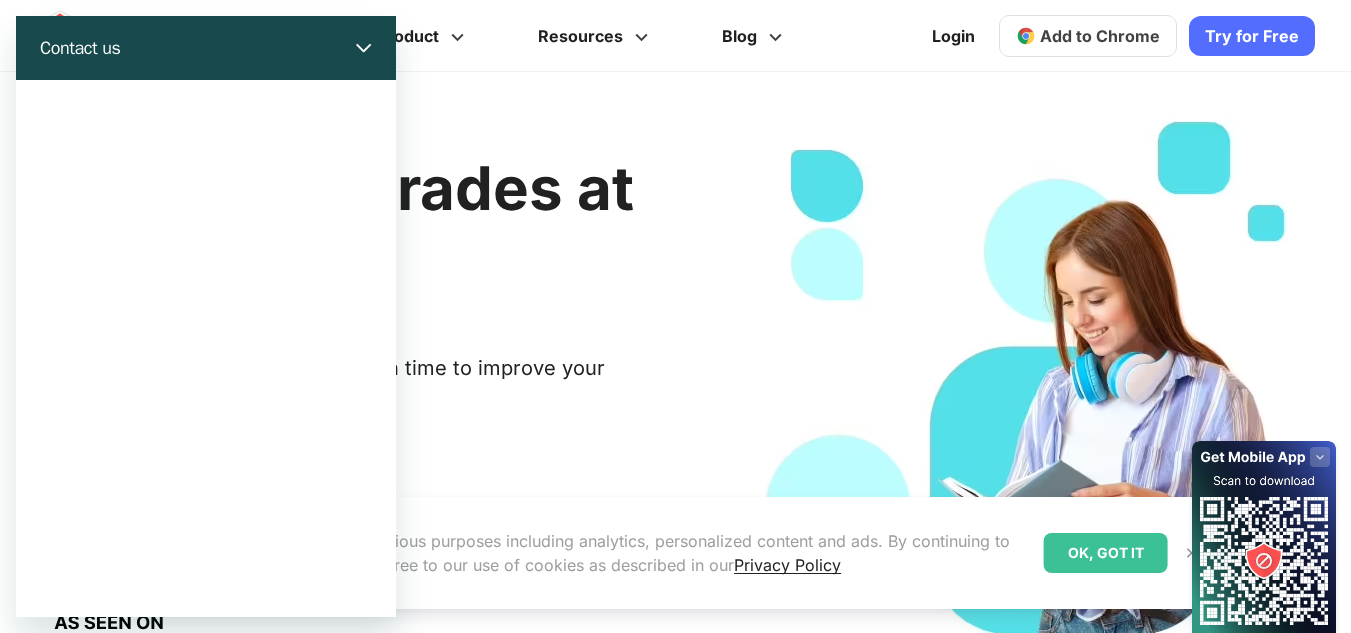scroll, scrollTop: 0, scrollLeft: 0, axis: both 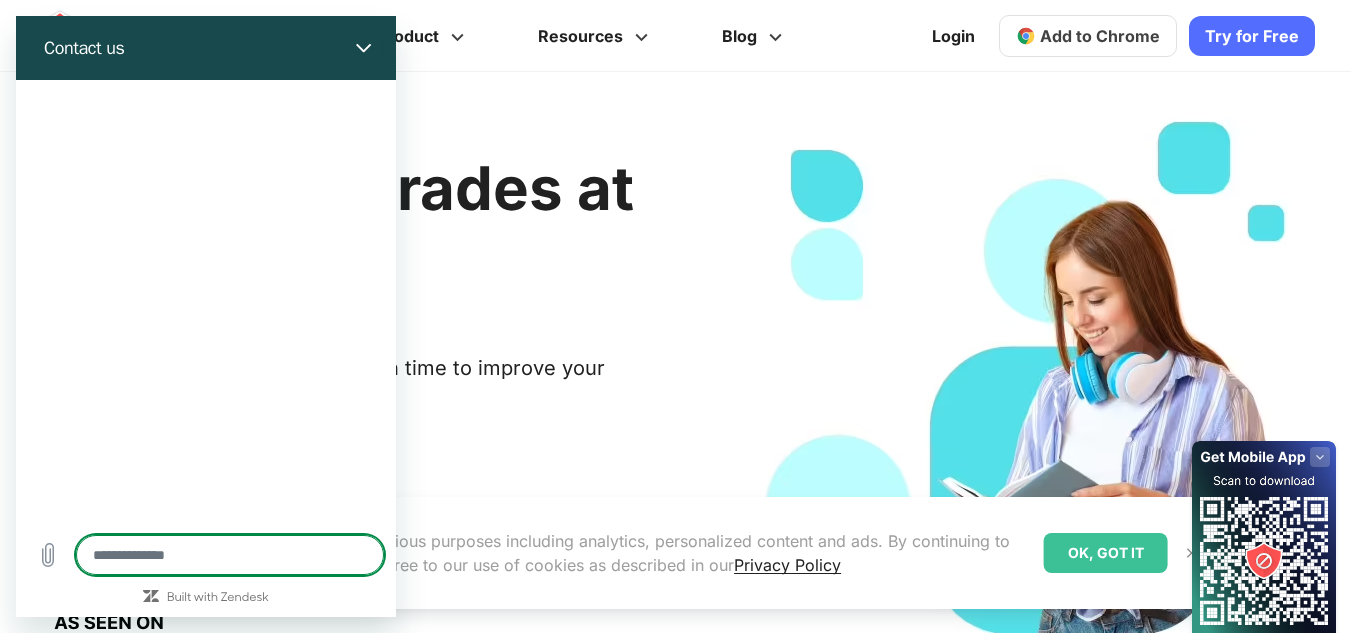 type on "*" 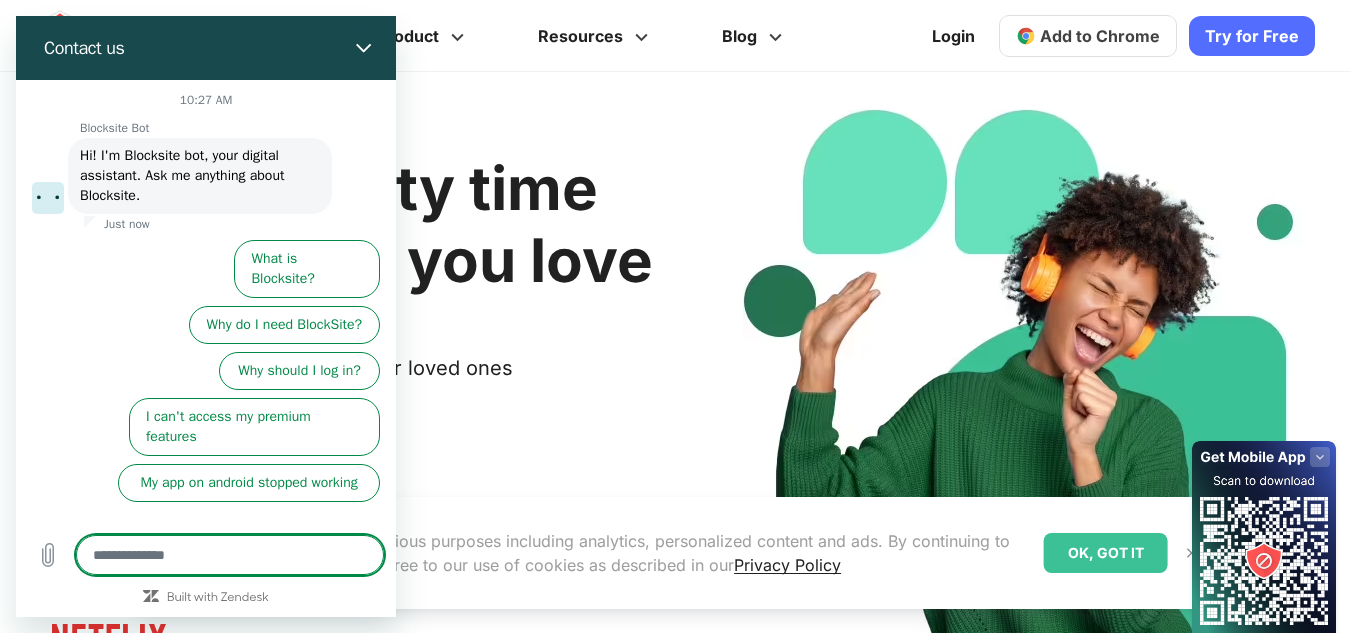 type on "*" 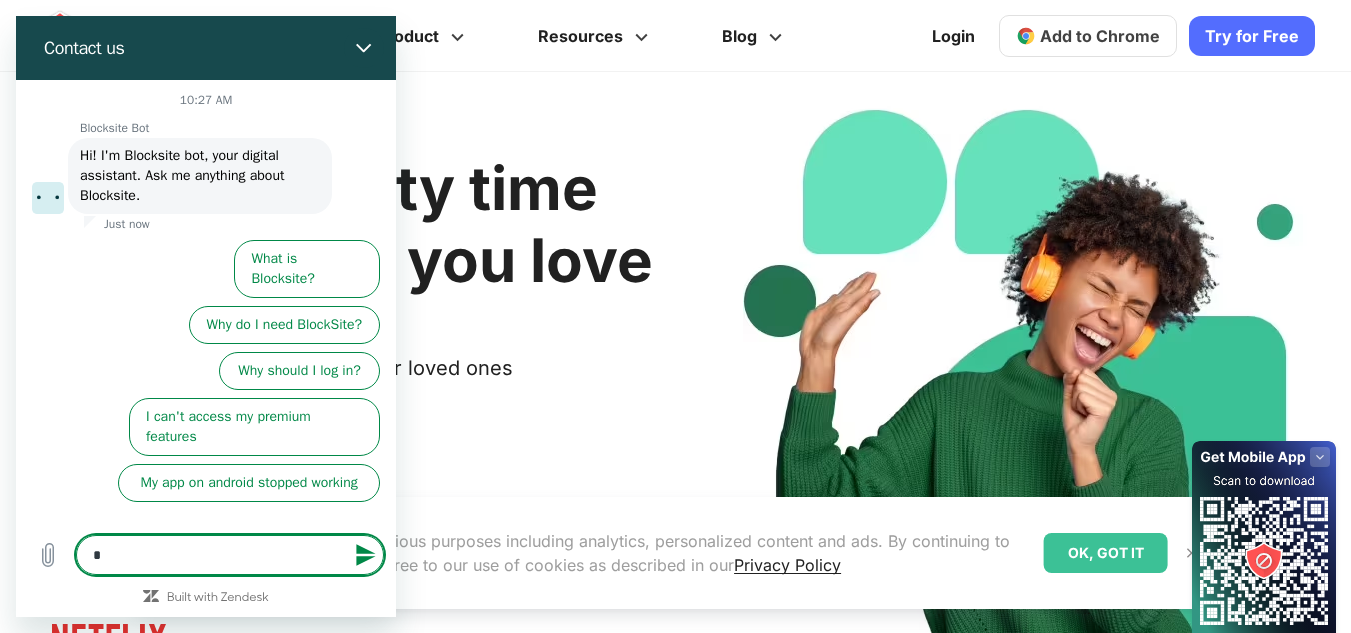 type on "*" 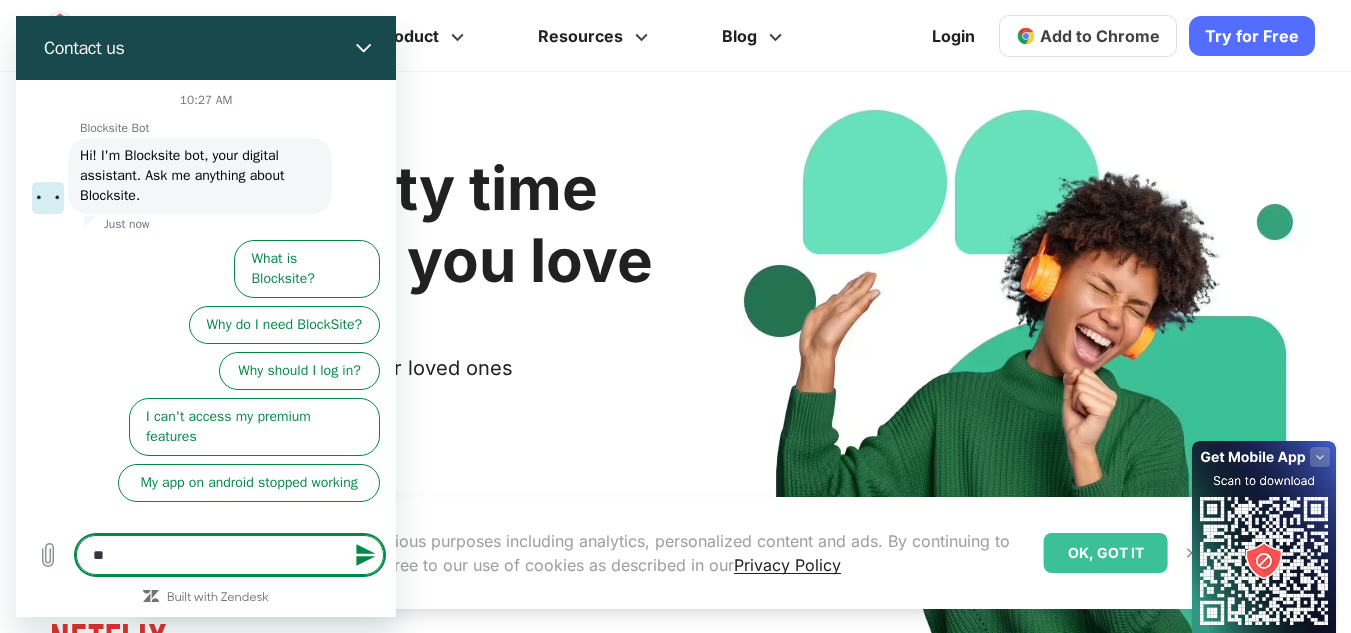 type on "***" 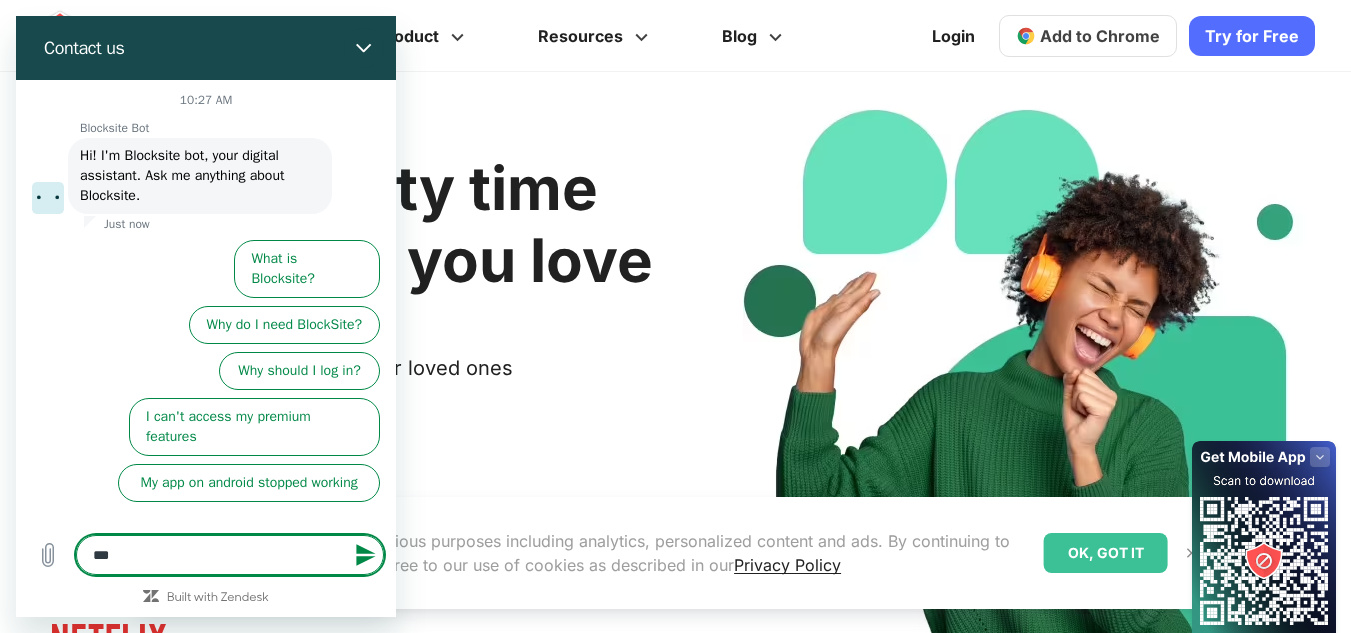 type on "****" 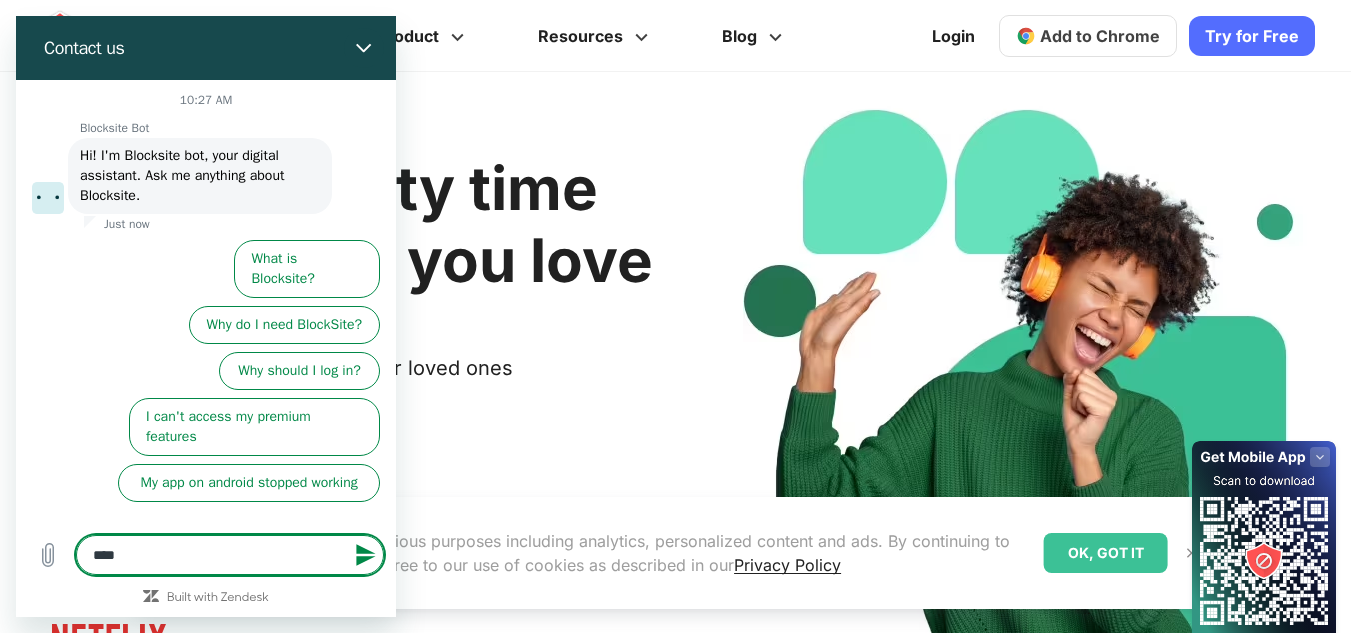 type on "*****" 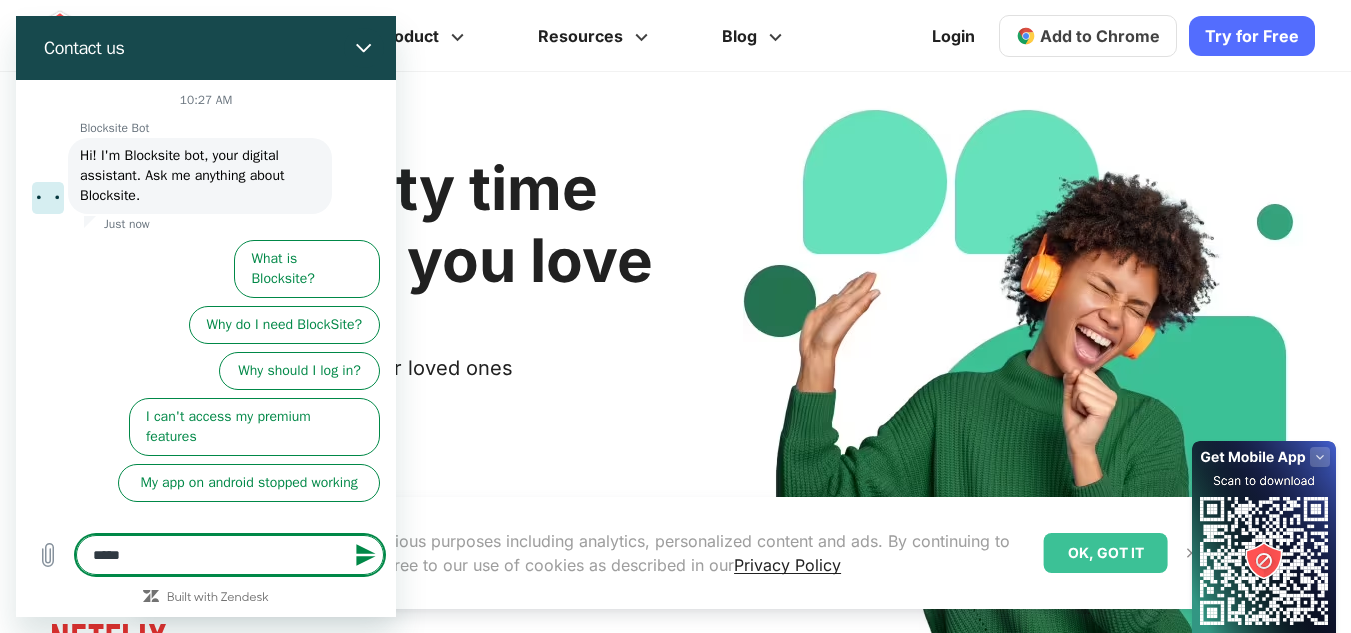 type on "******" 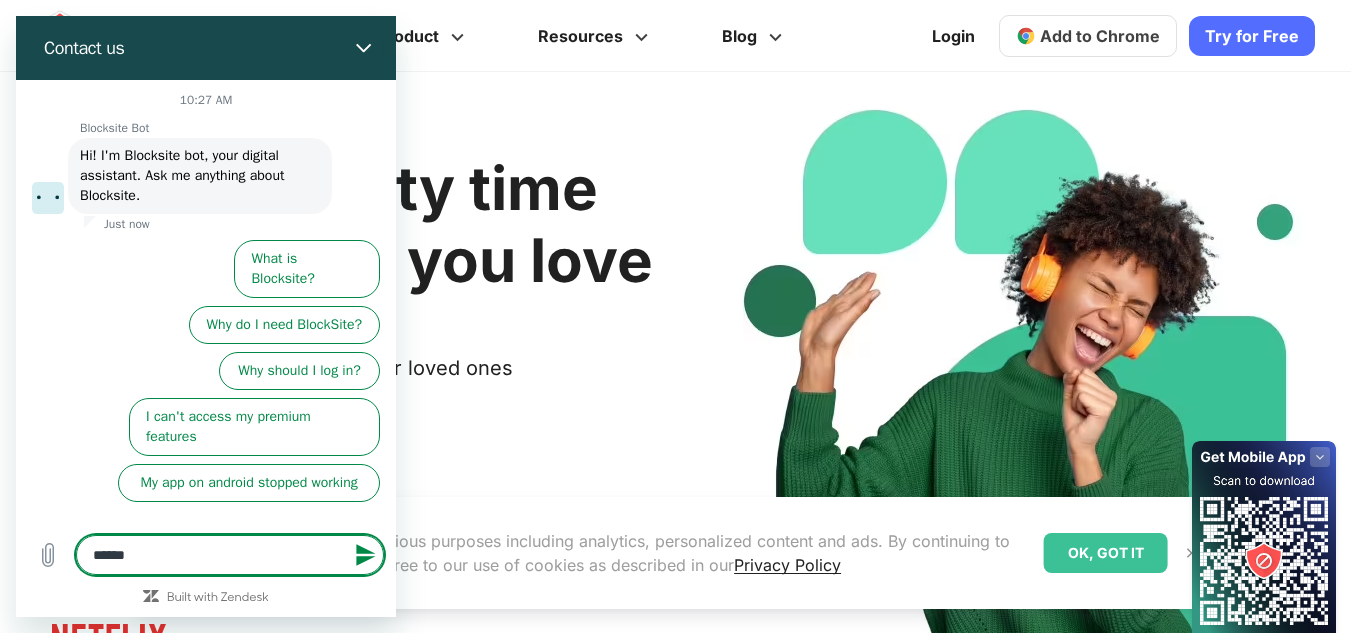 type on "******" 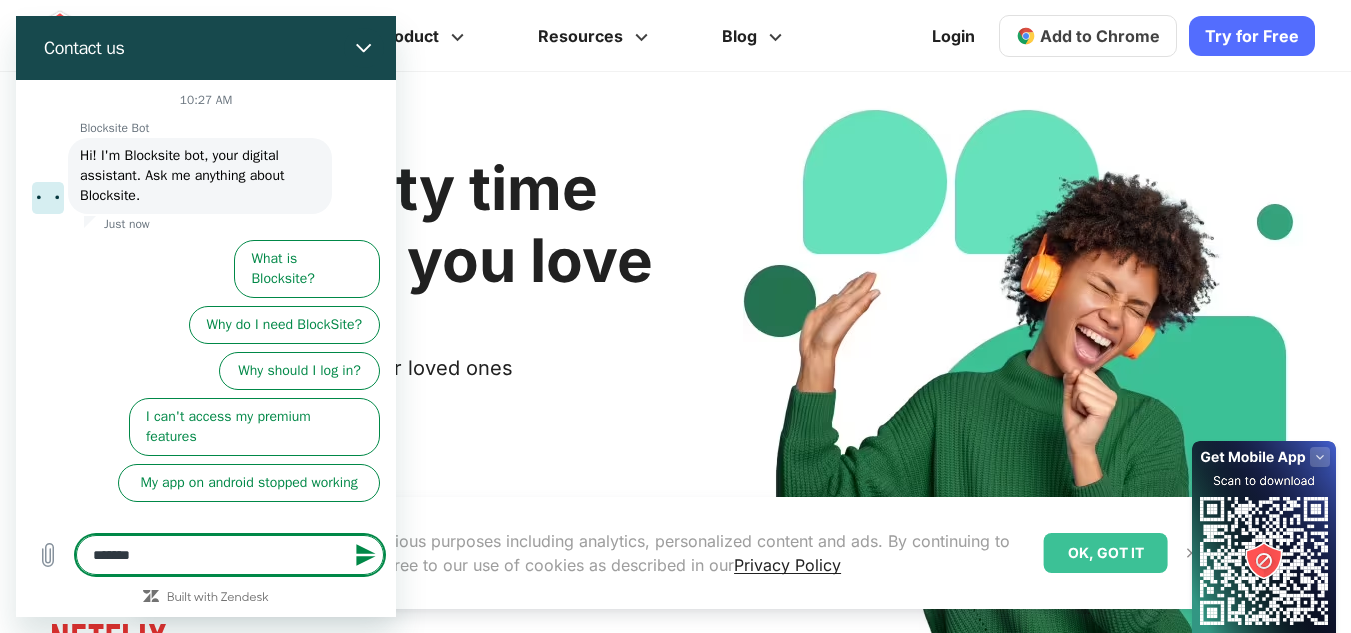 type on "********" 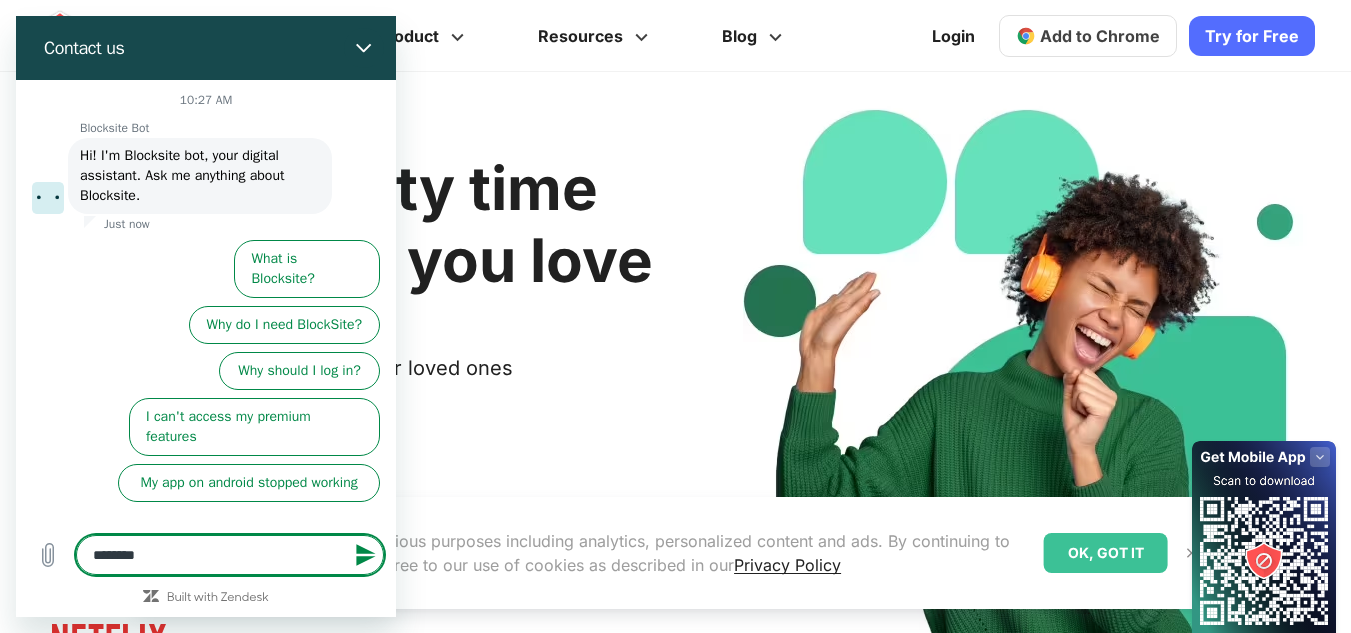 type on "*********" 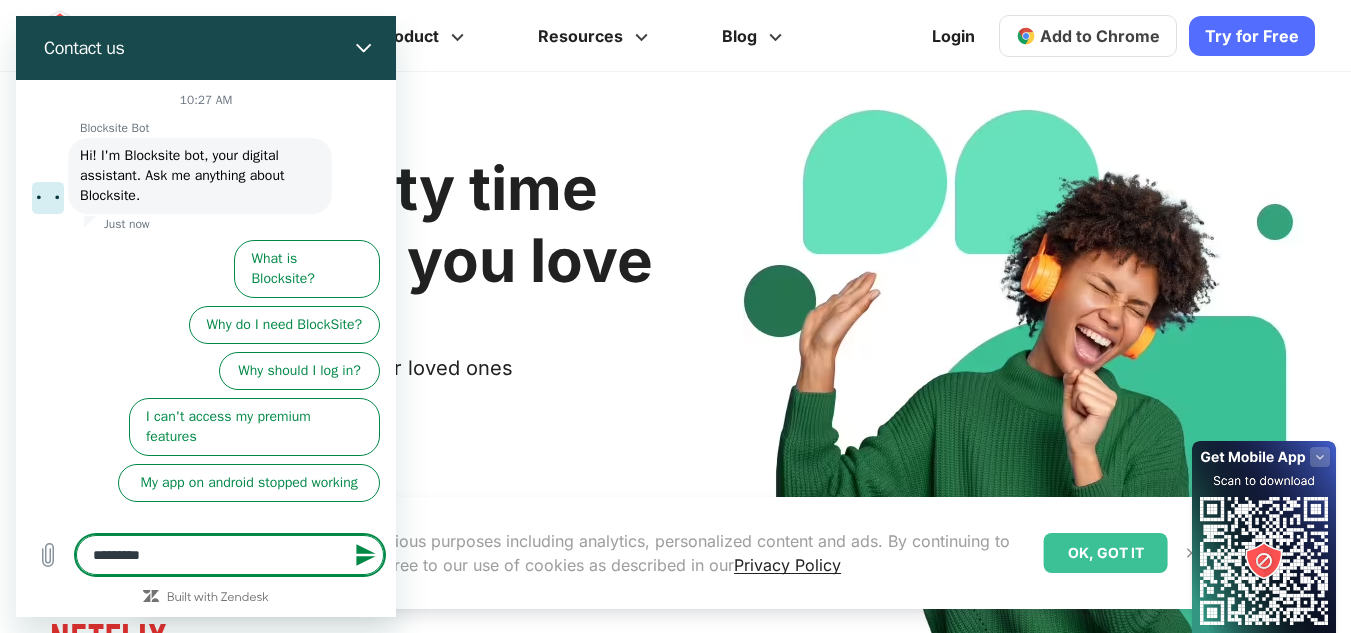 type on "*" 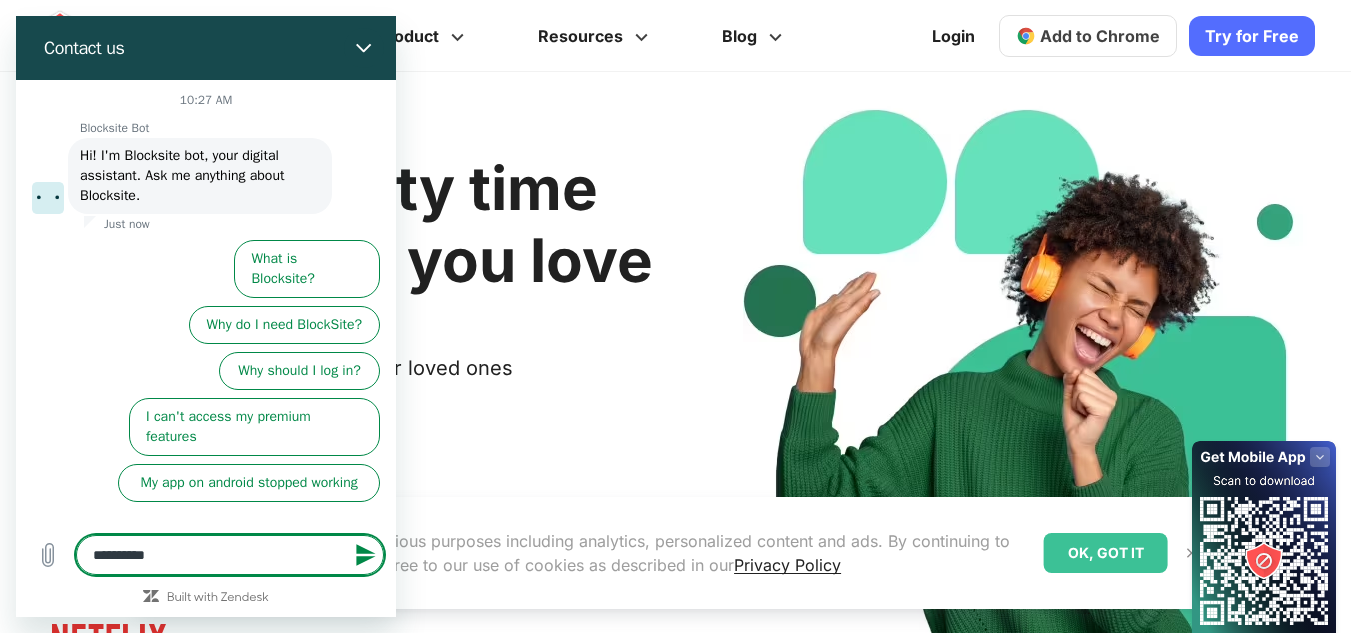 type on "**********" 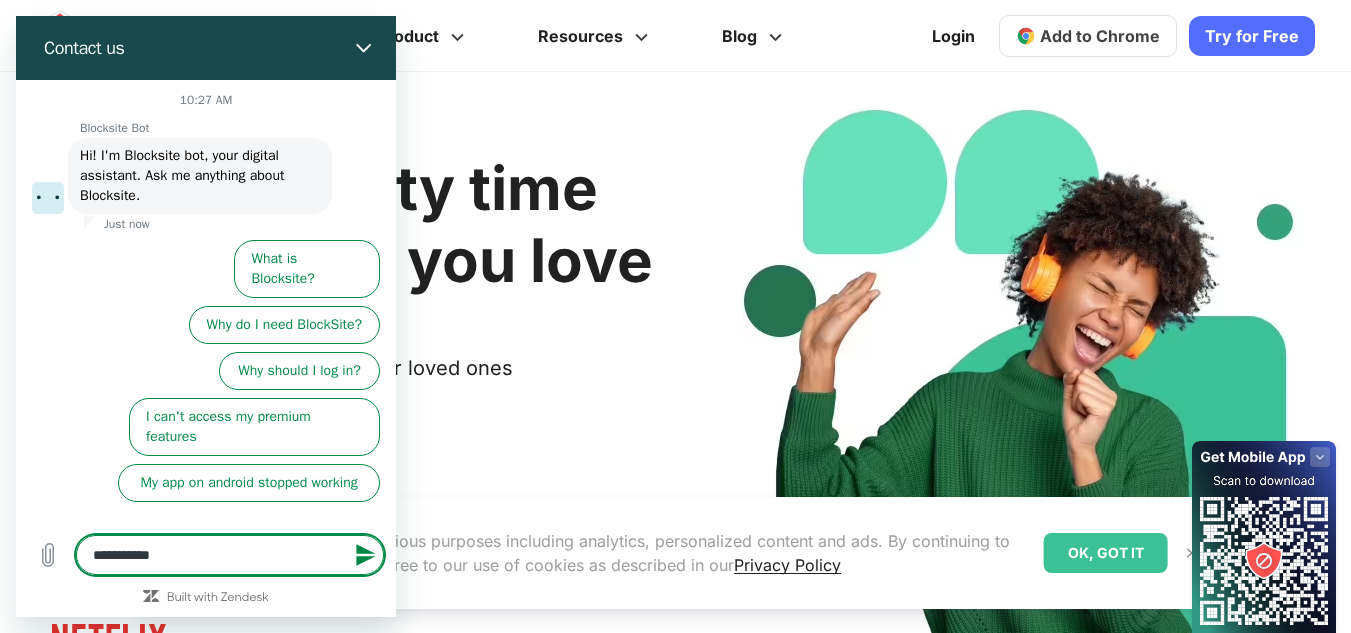 type on "**********" 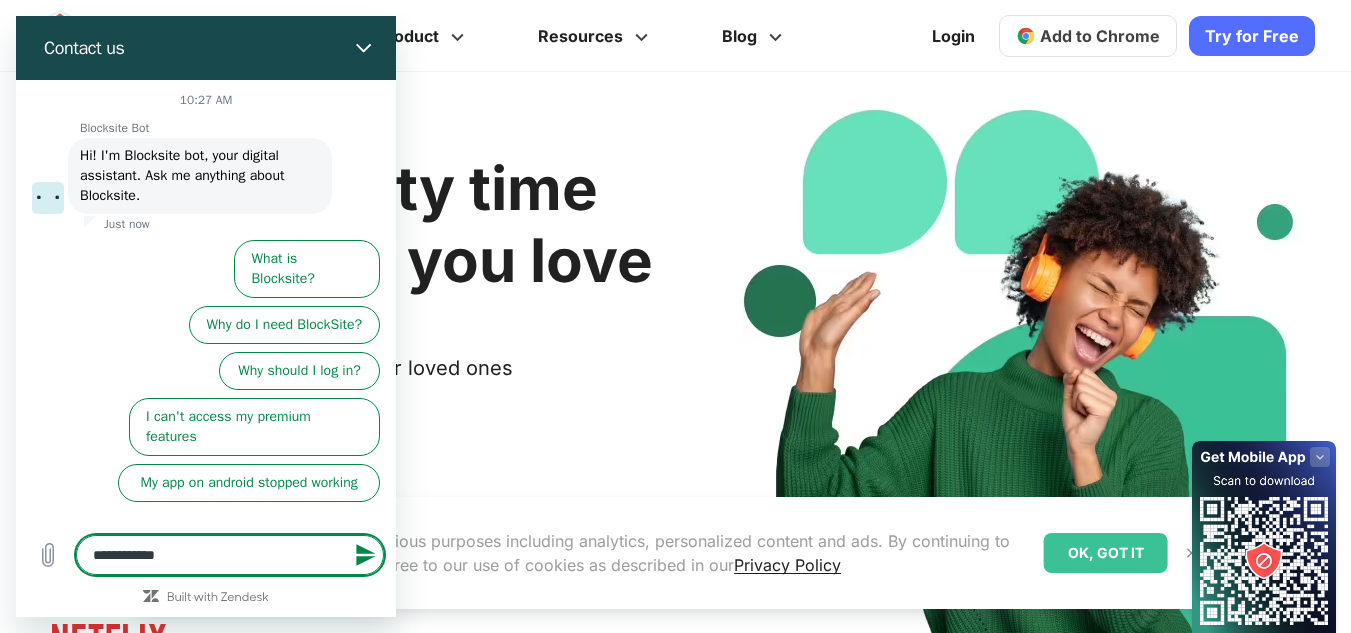 type on "**********" 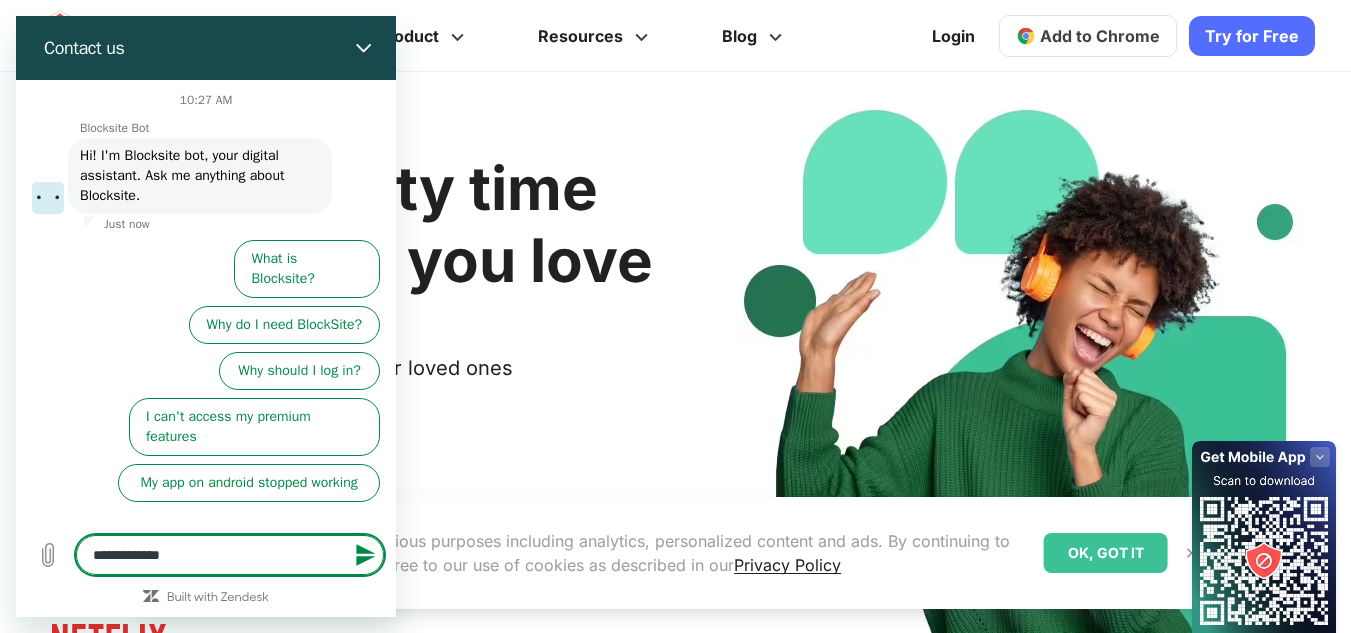 type on "**********" 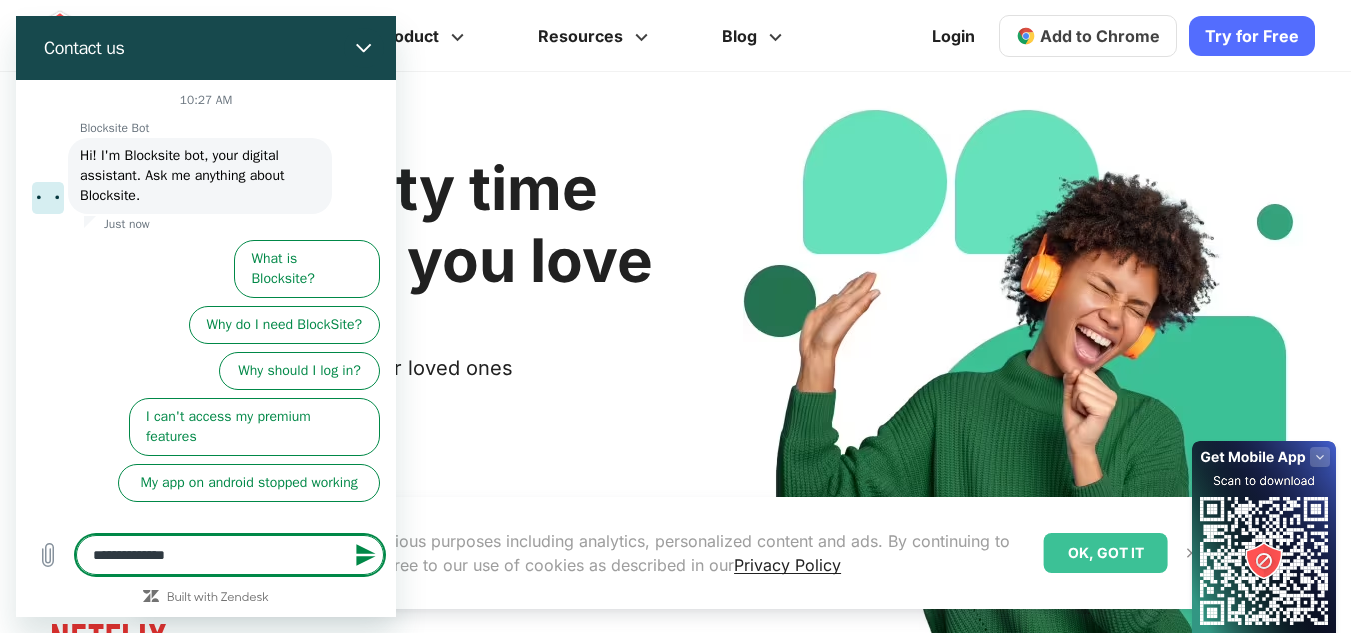 type on "**********" 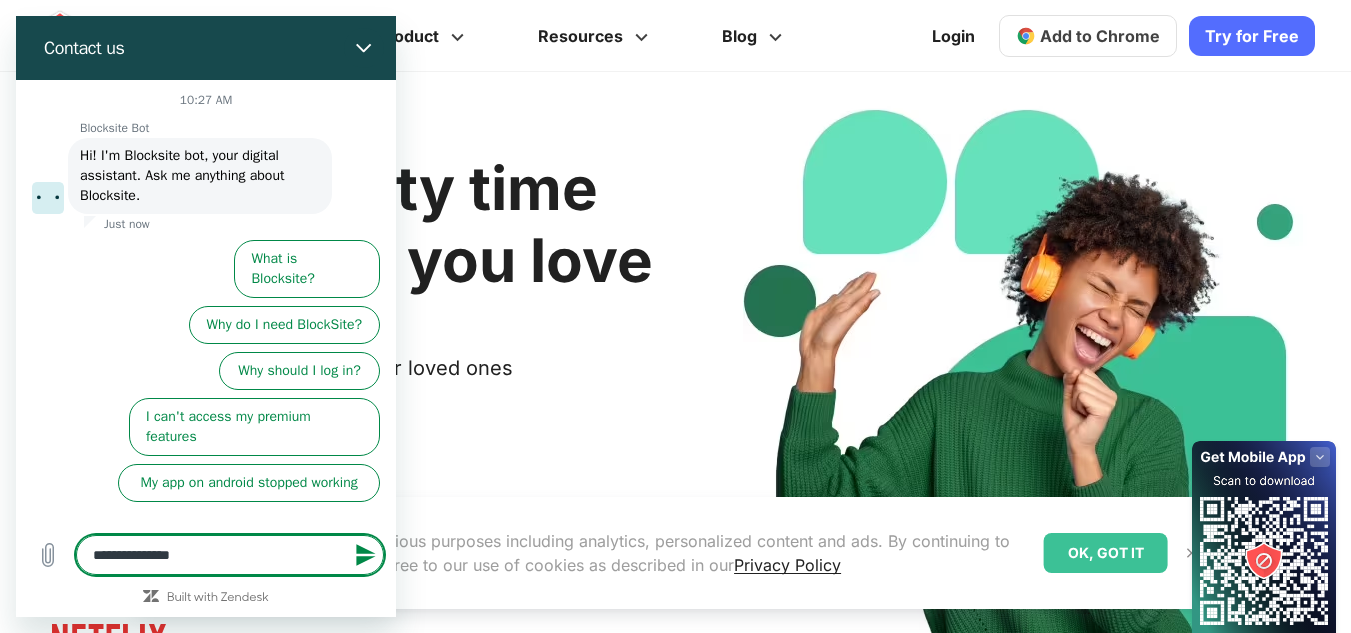 type on "**********" 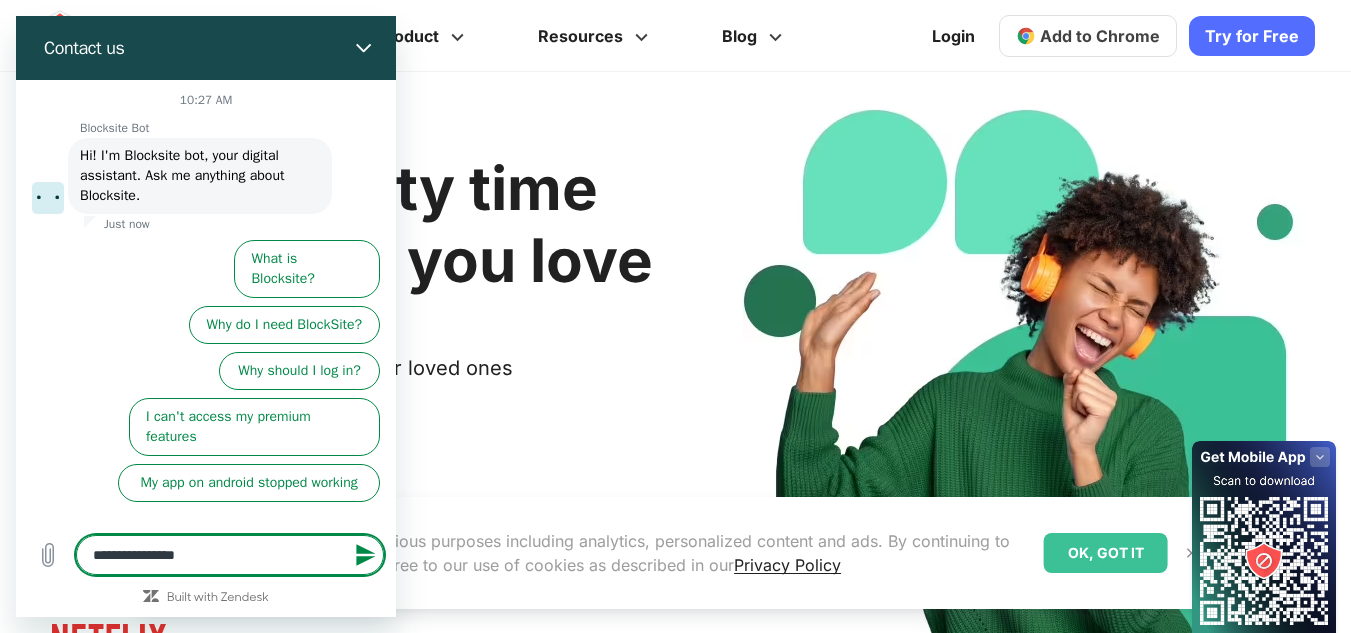 type on "**********" 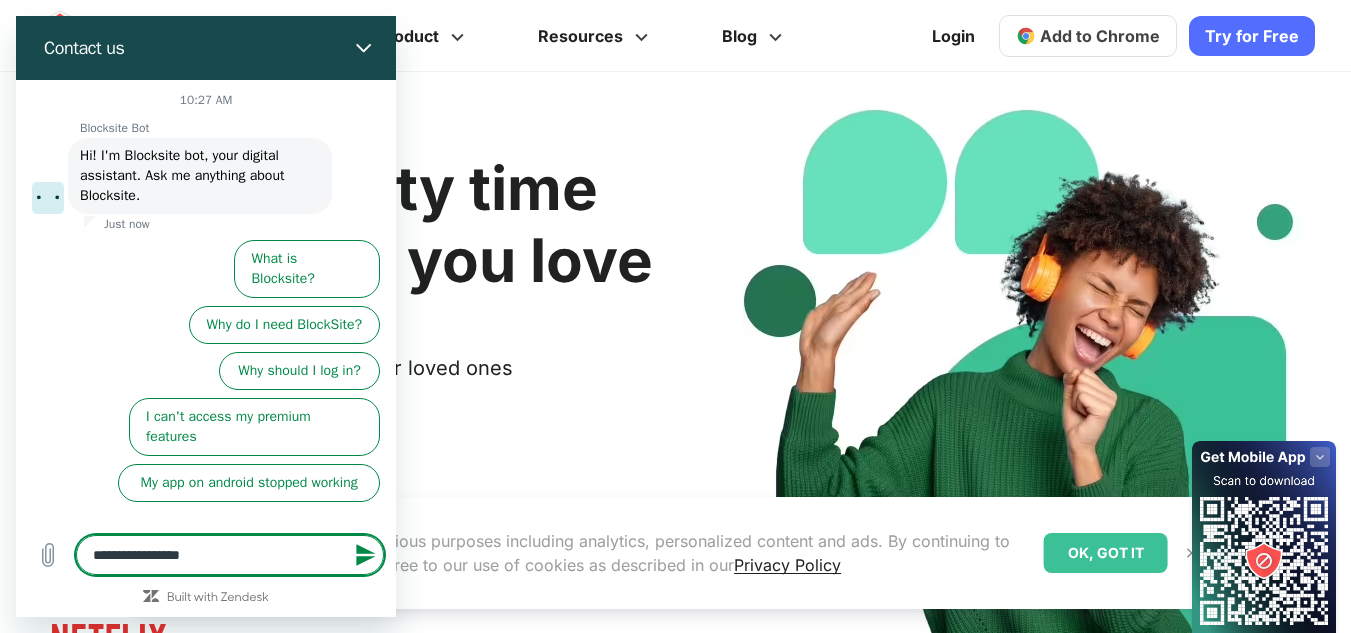 type on "**********" 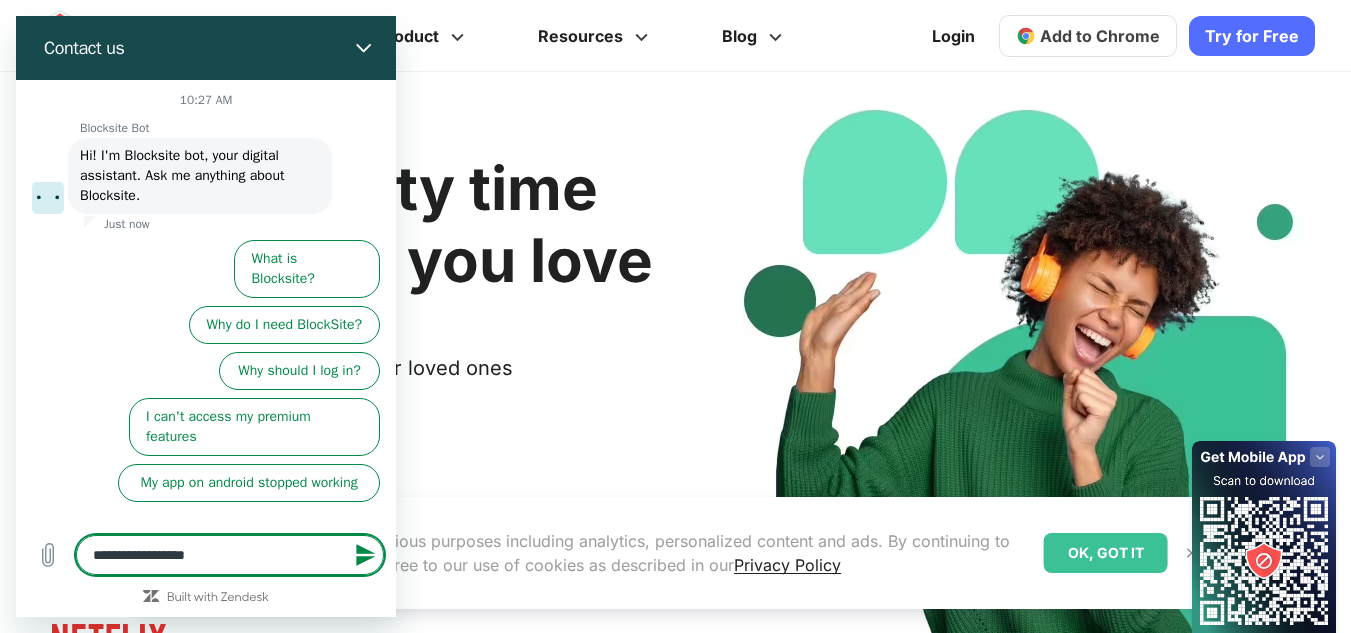 type on "**********" 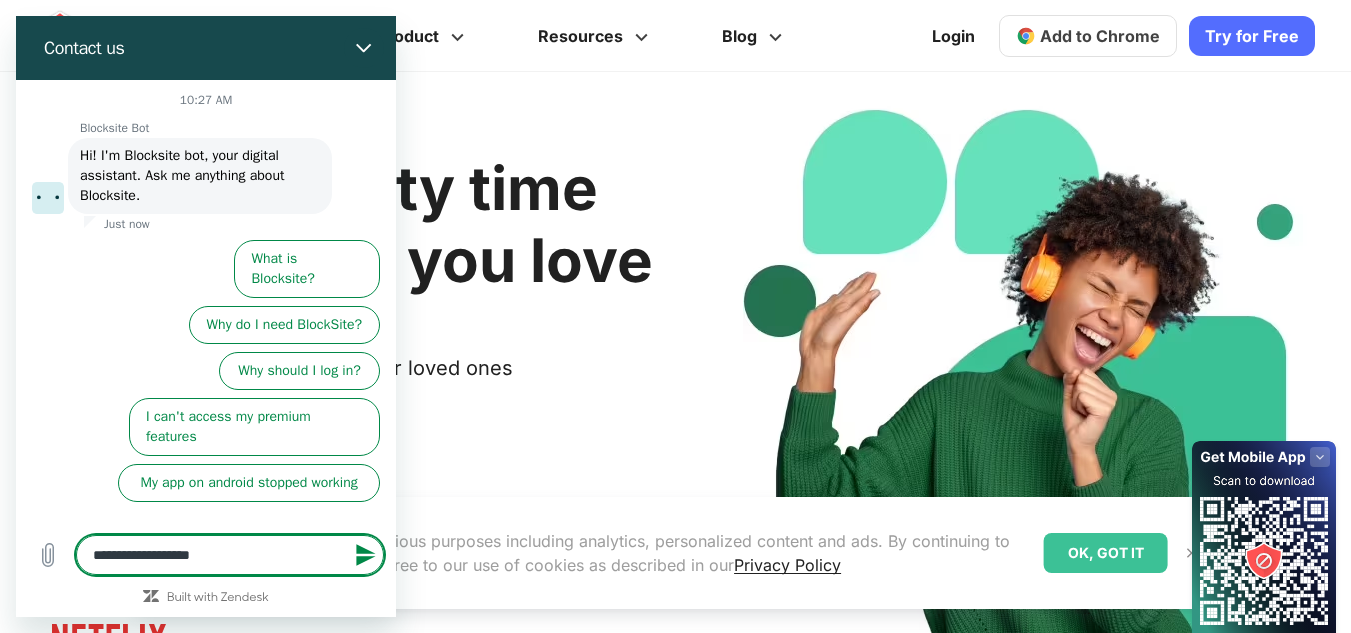type on "**********" 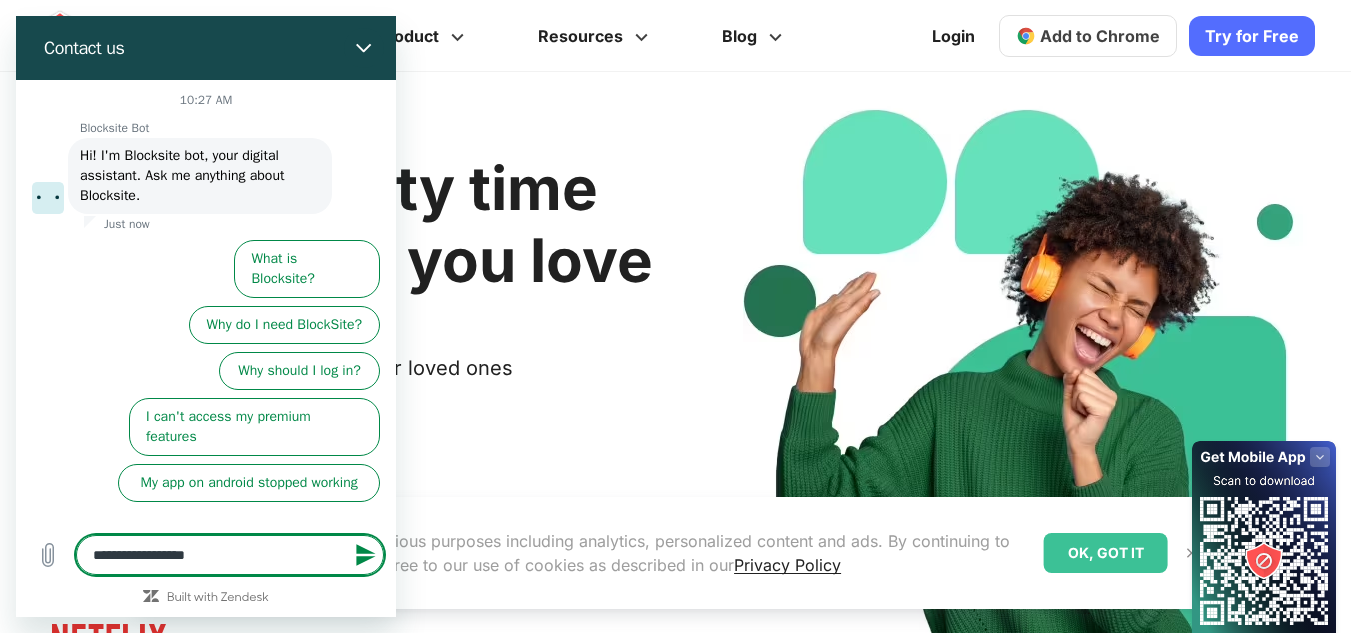 type on "**********" 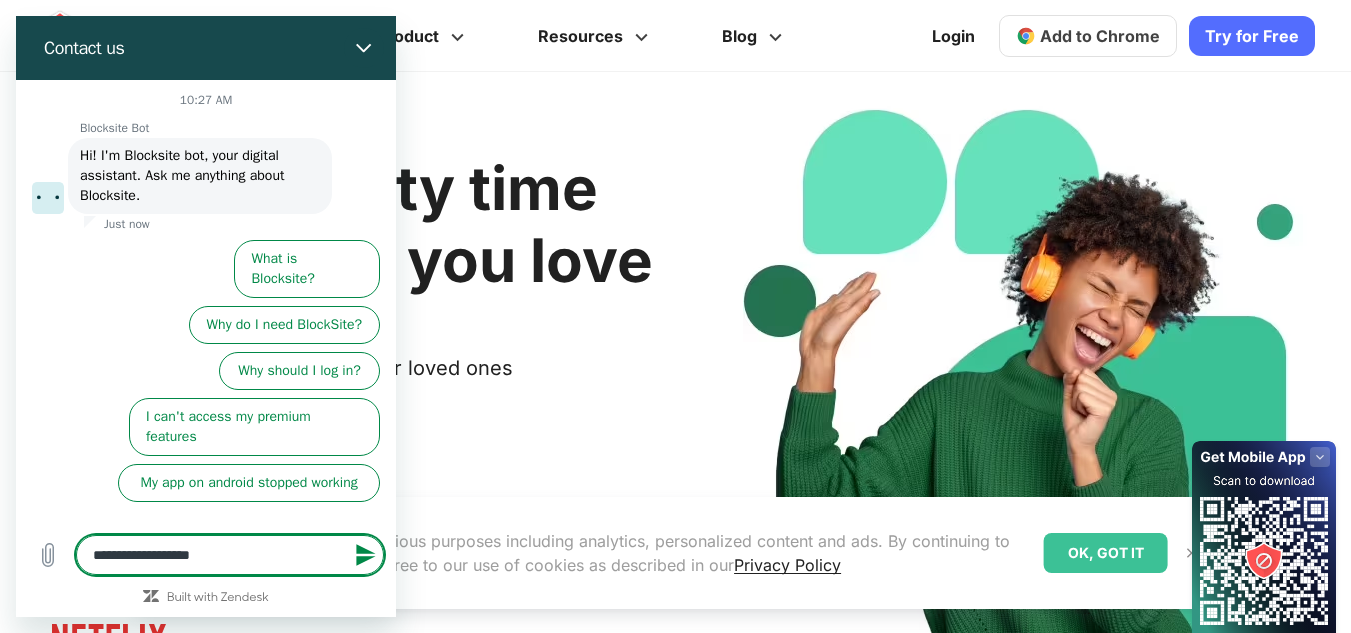 type on "**********" 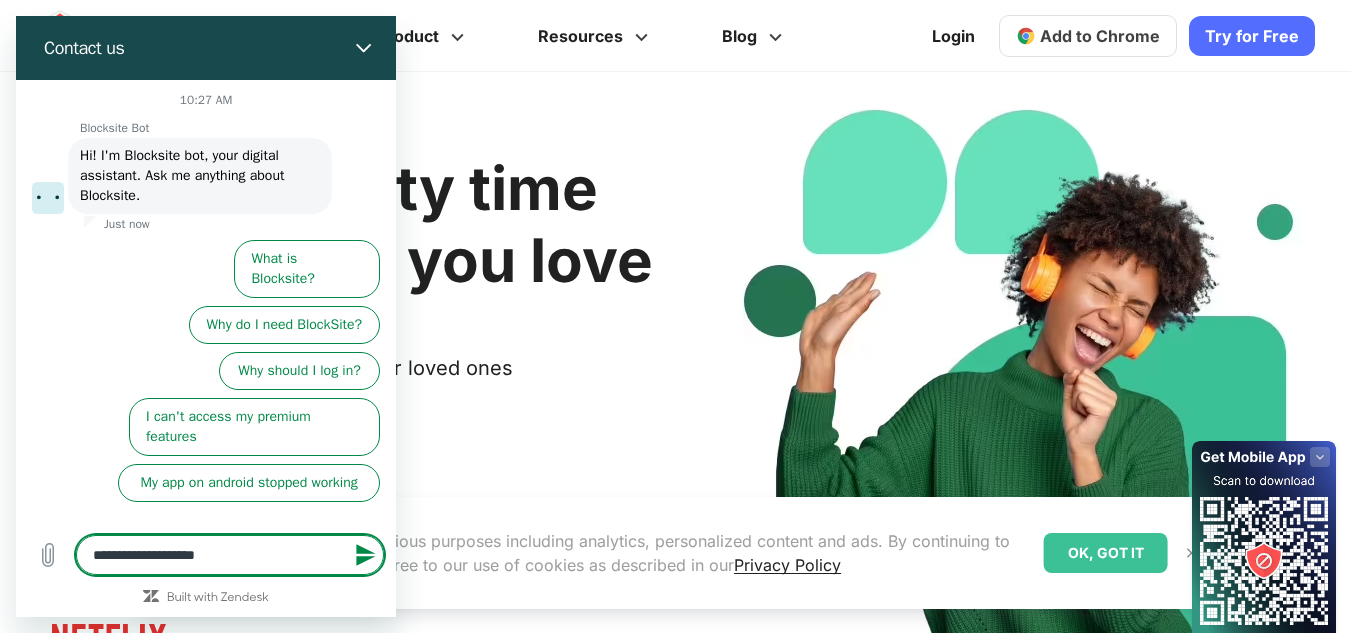 type on "*" 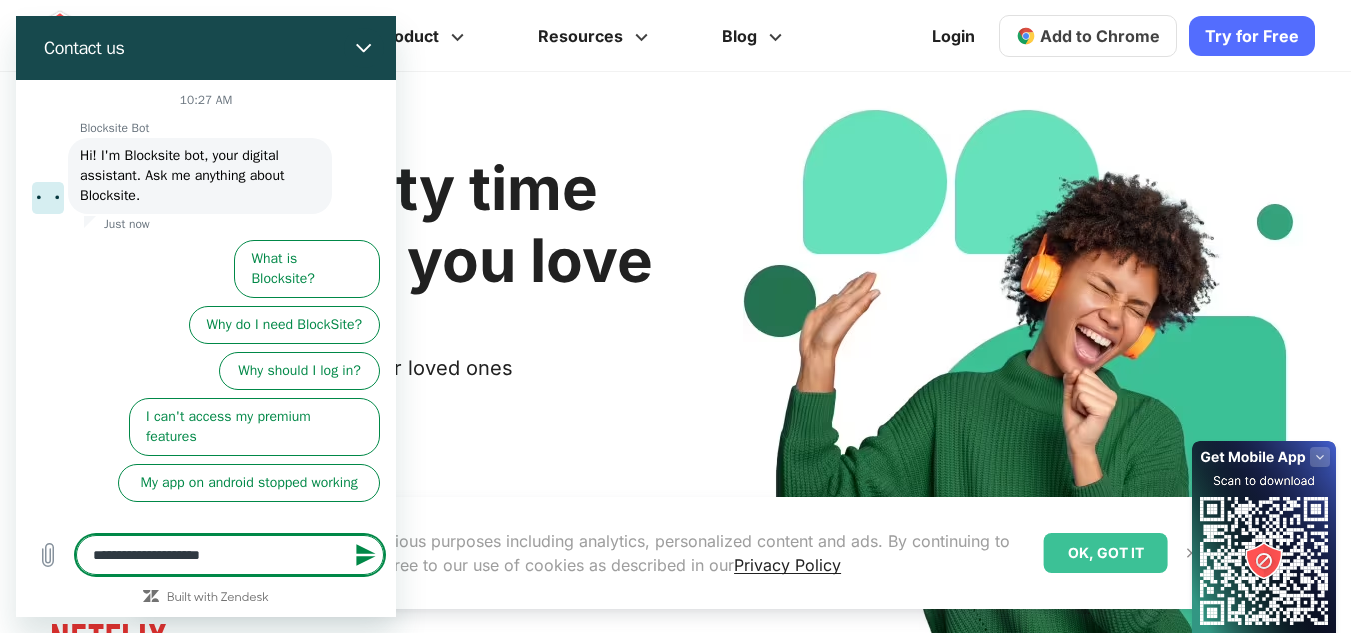 type on "**********" 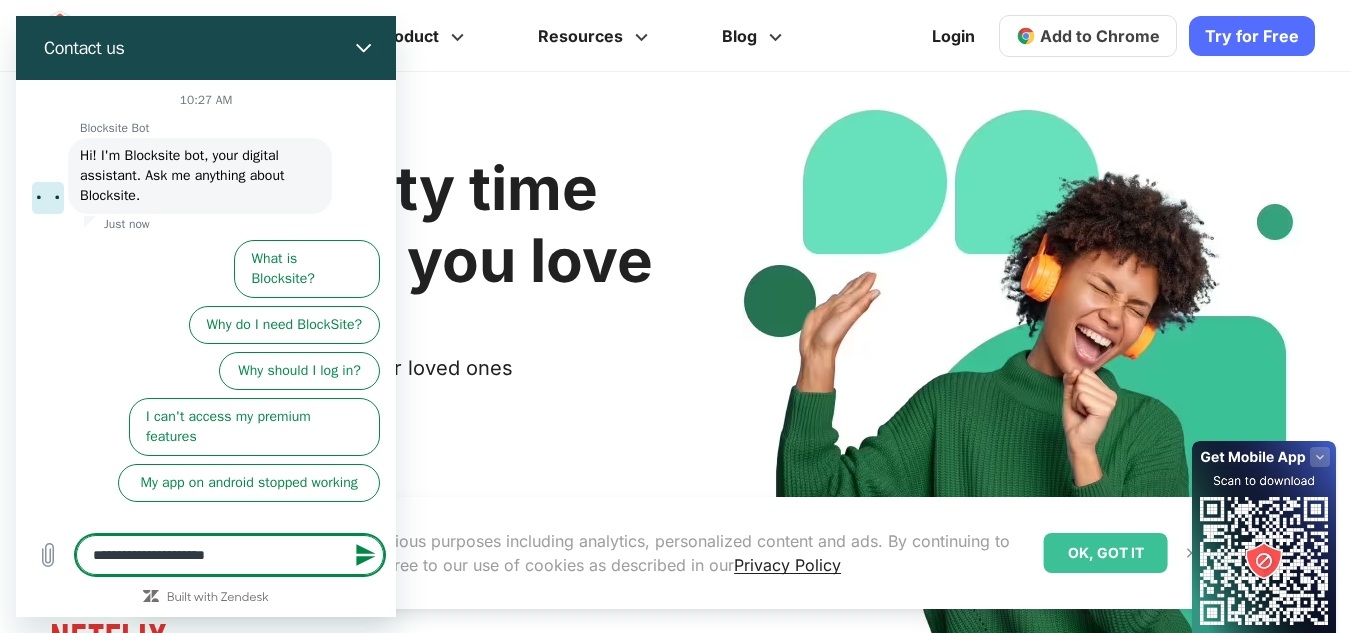 type on "**********" 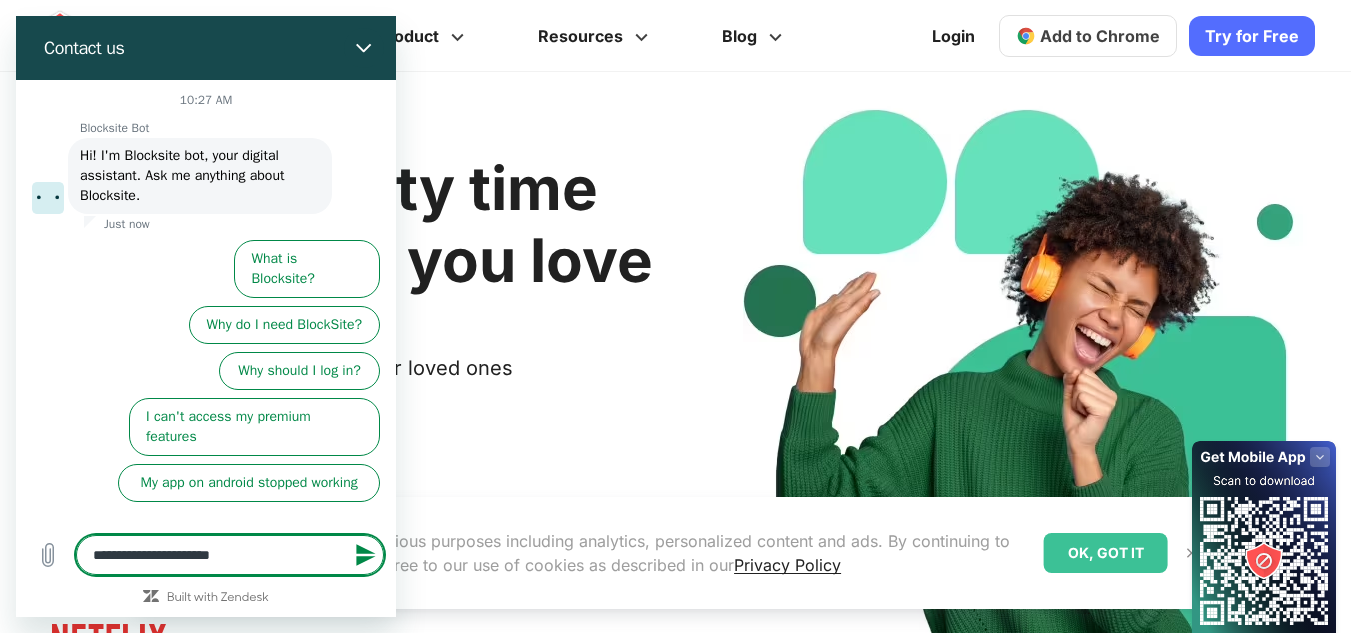 type on "**********" 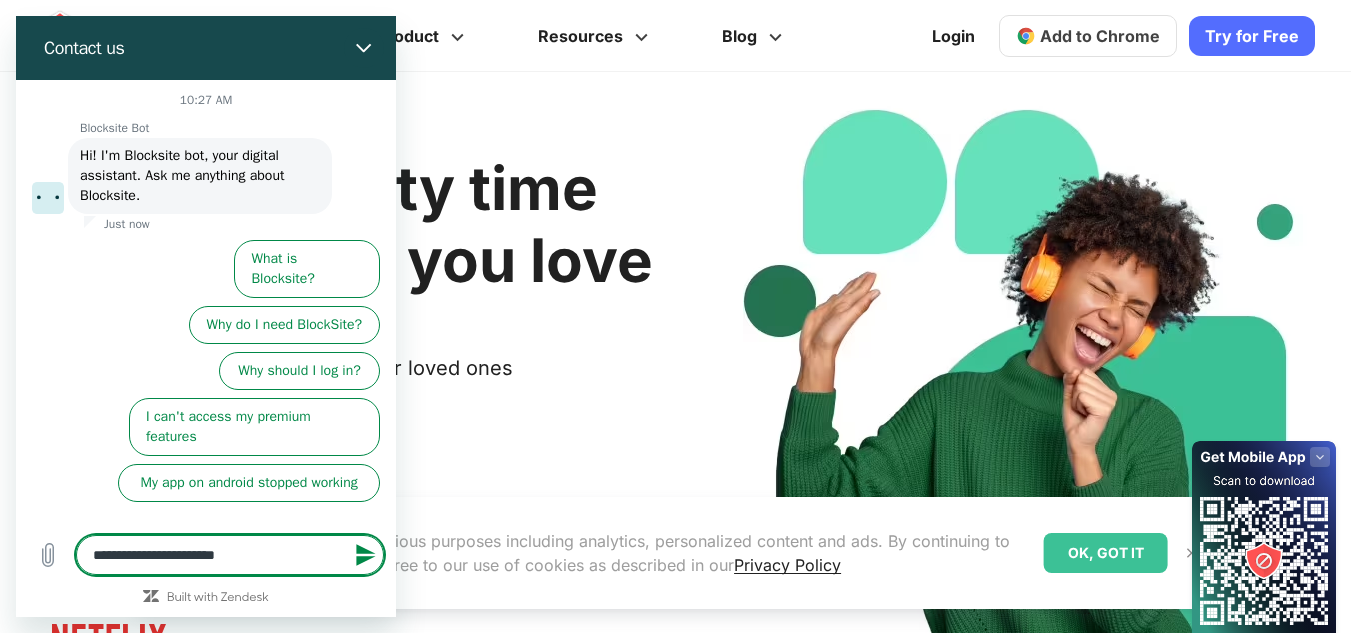 type on "**********" 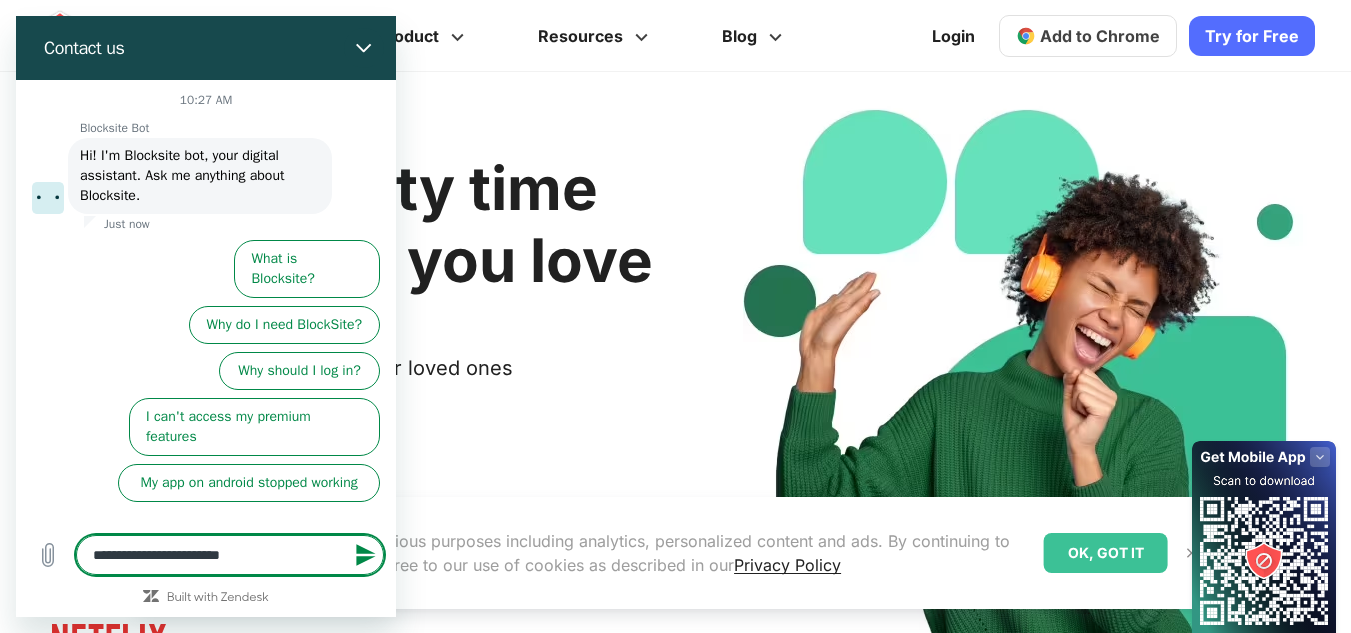 type on "**********" 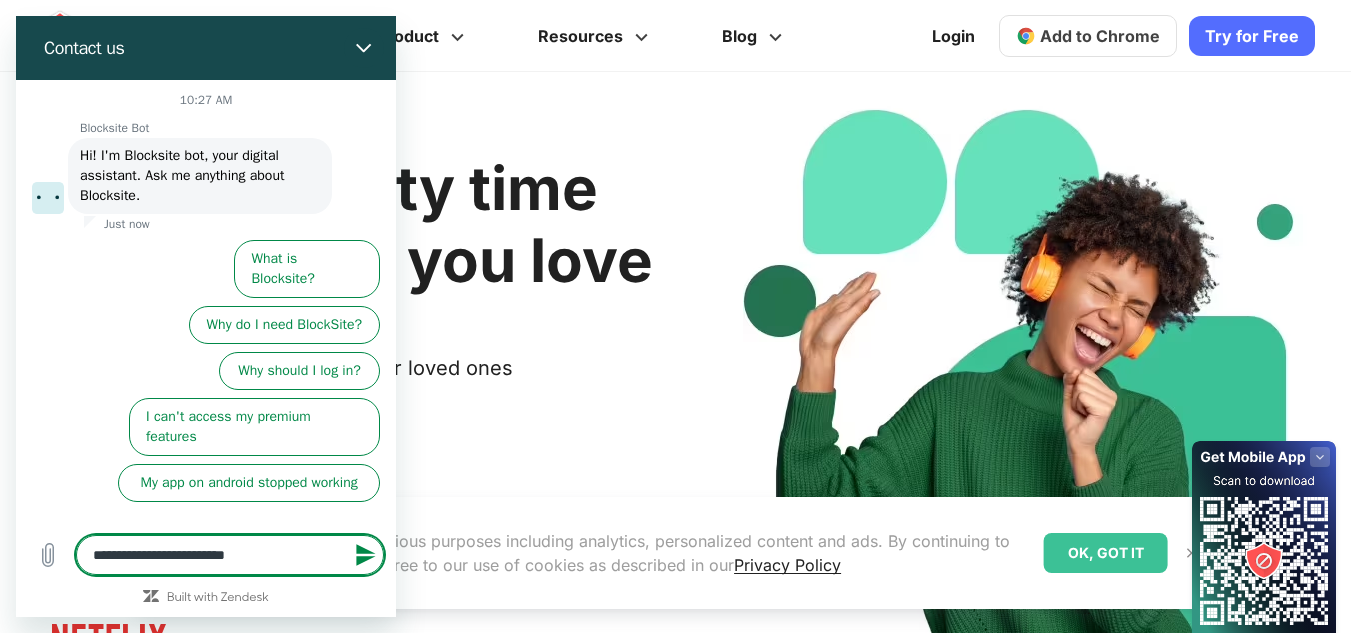 type on "**********" 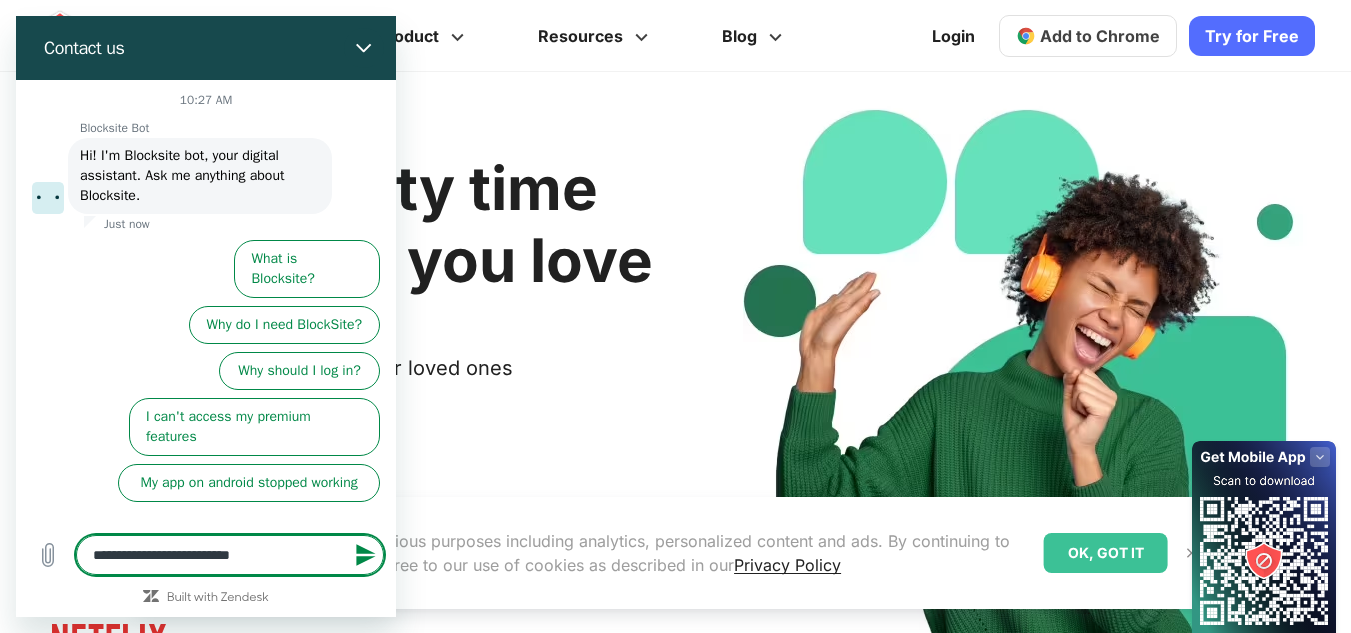 type on "**********" 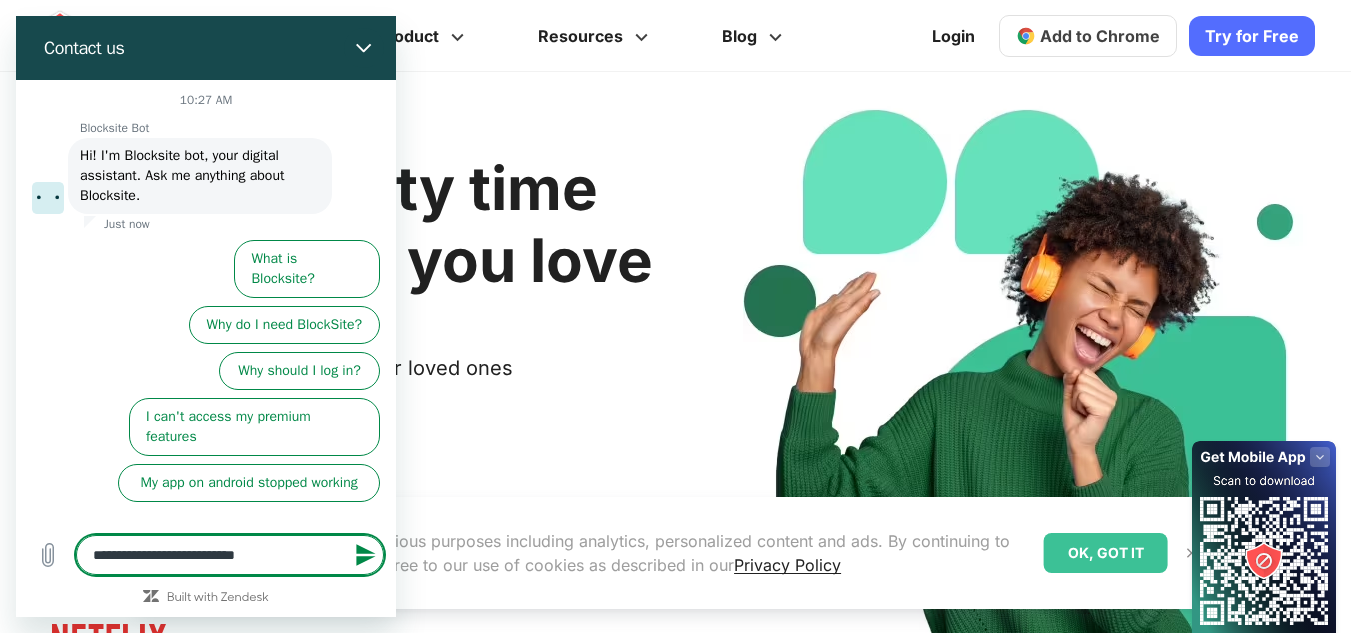 type on "**********" 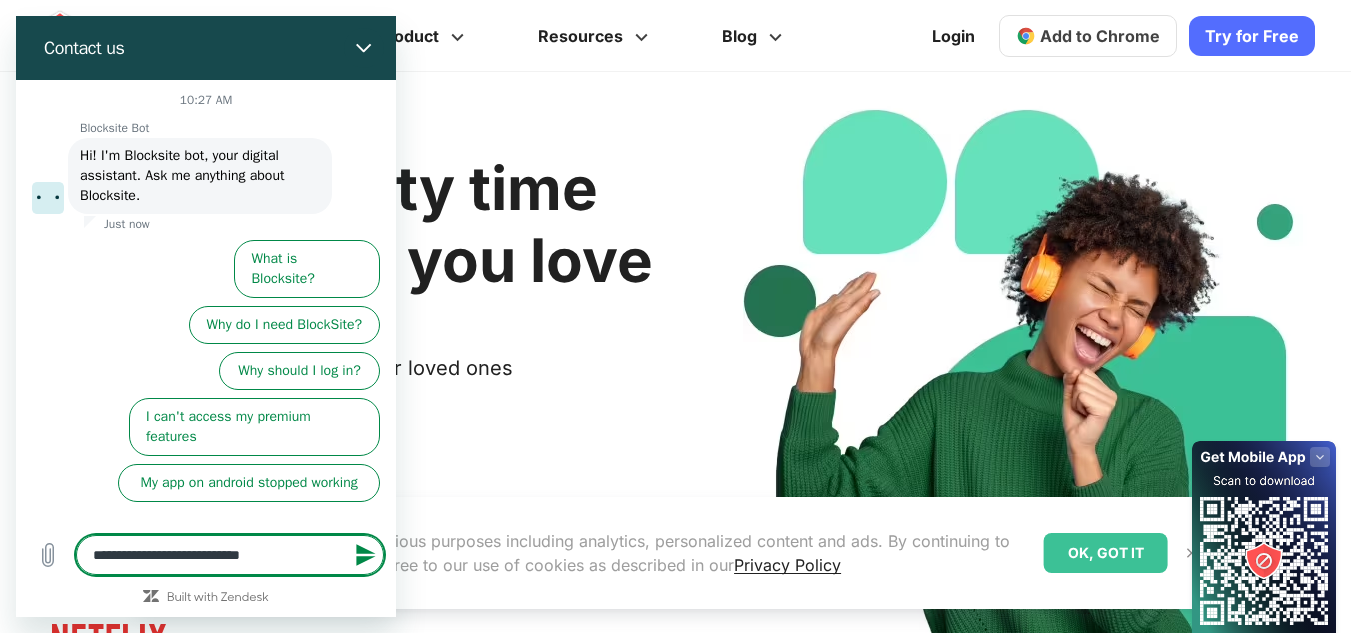 type on "**********" 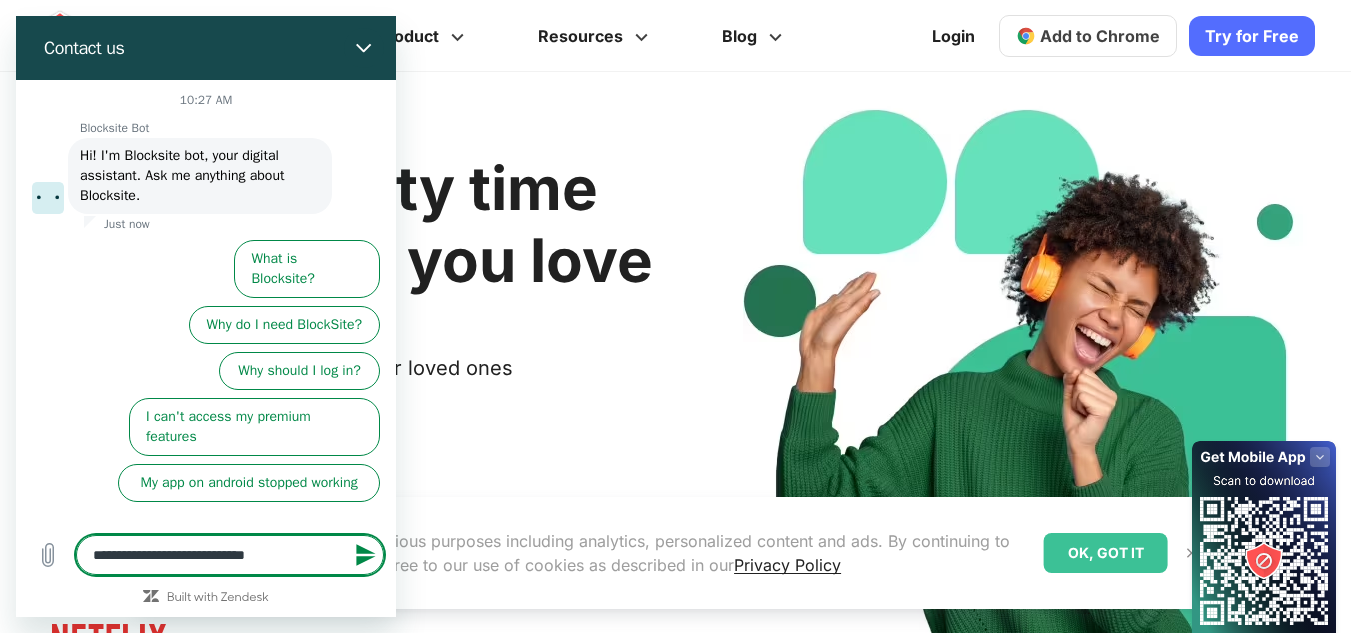 type on "**********" 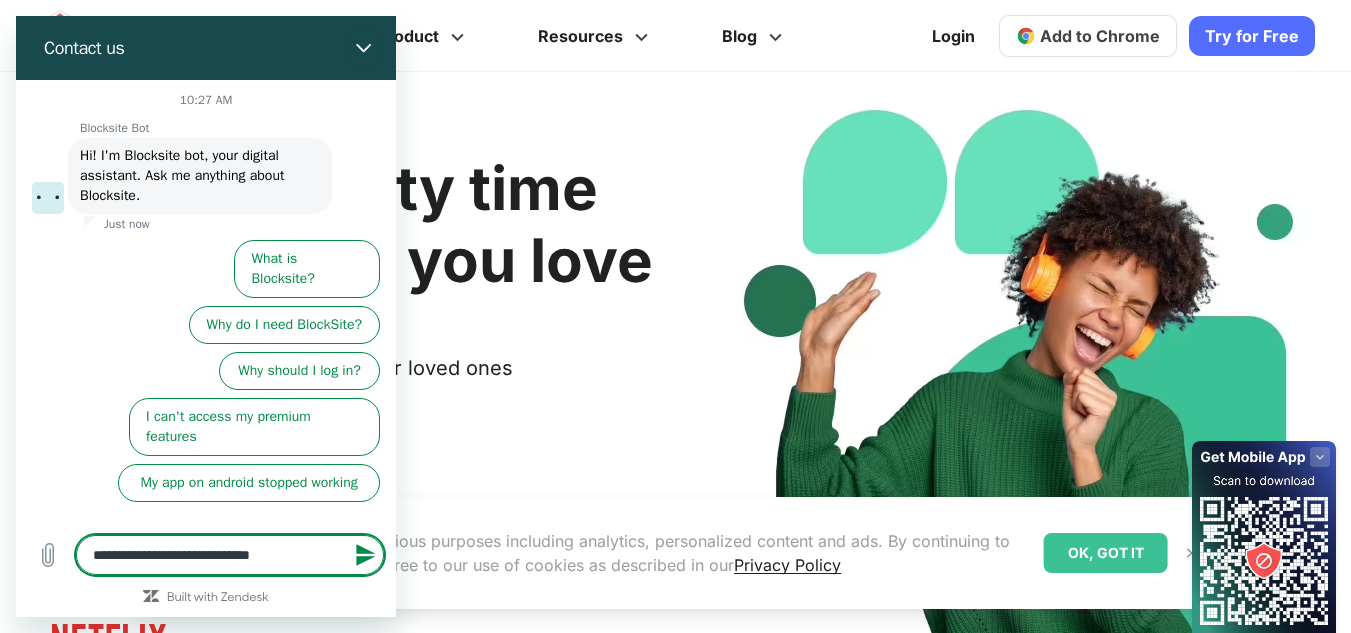 type on "**********" 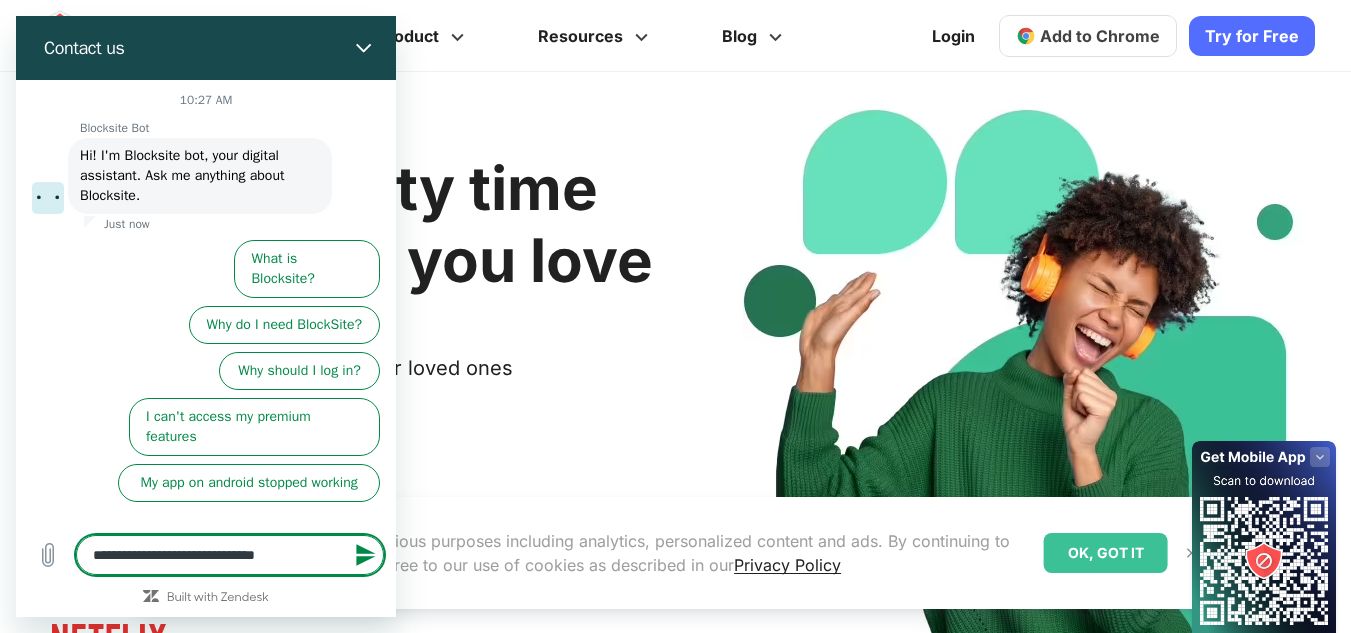 type on "**********" 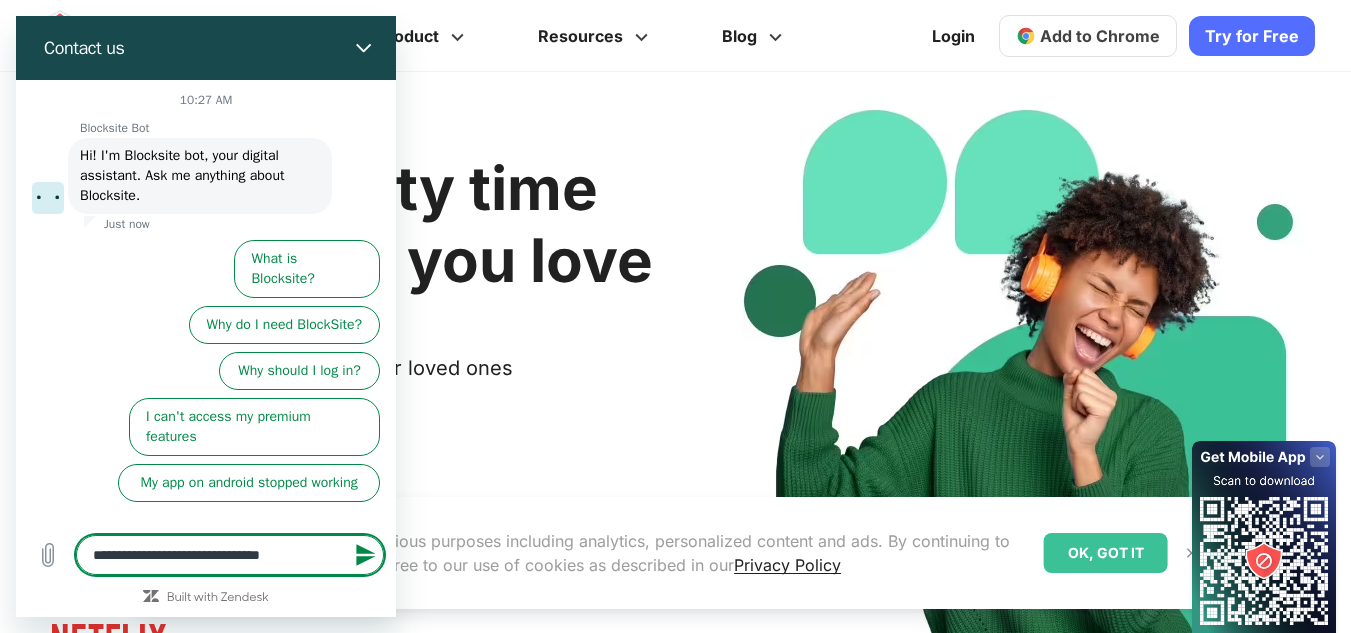 type on "**********" 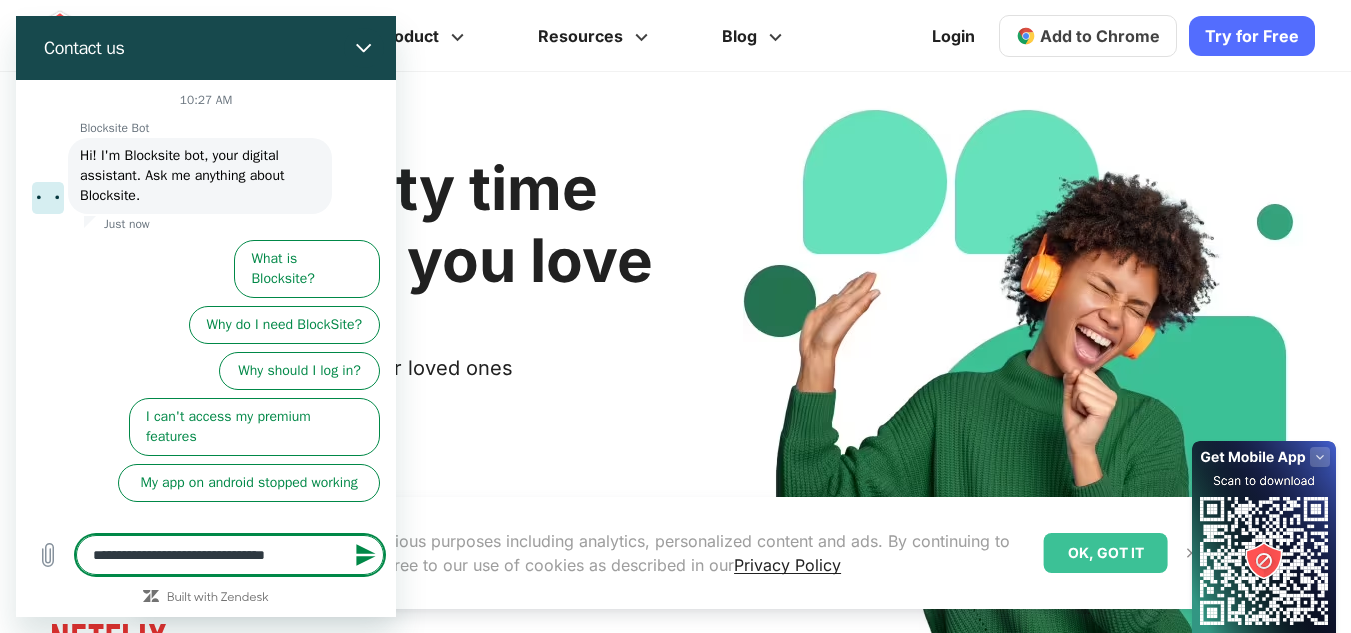 type on "**********" 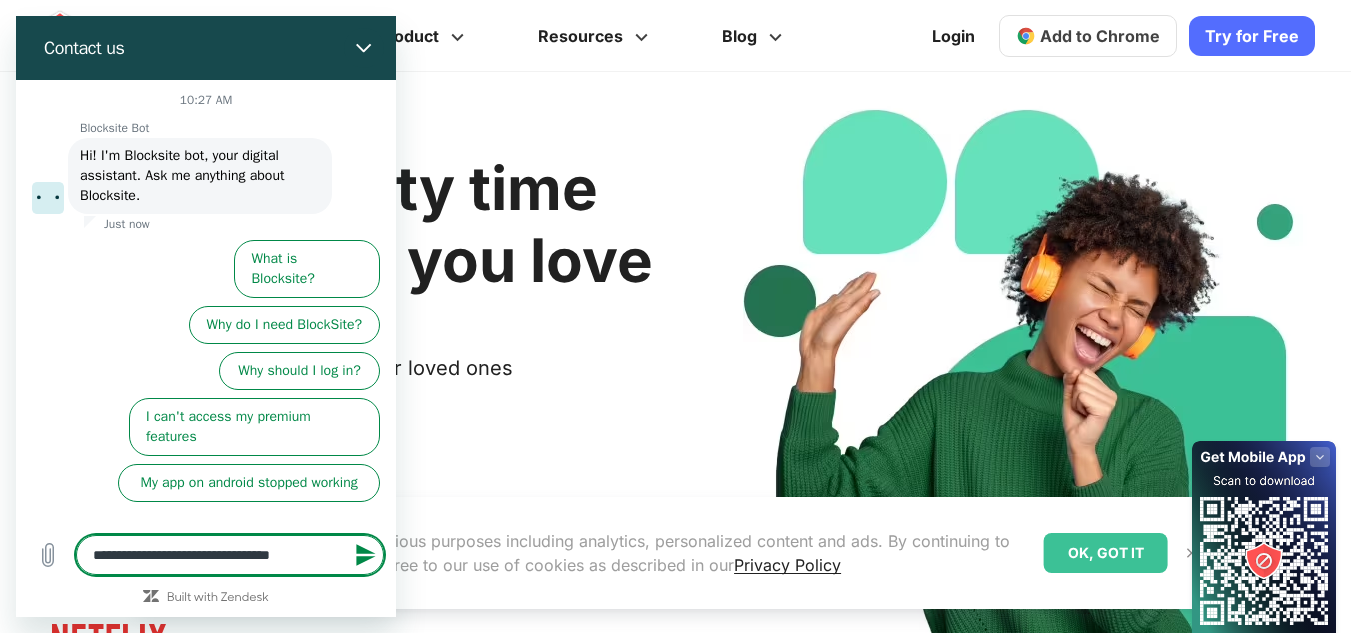 type on "**********" 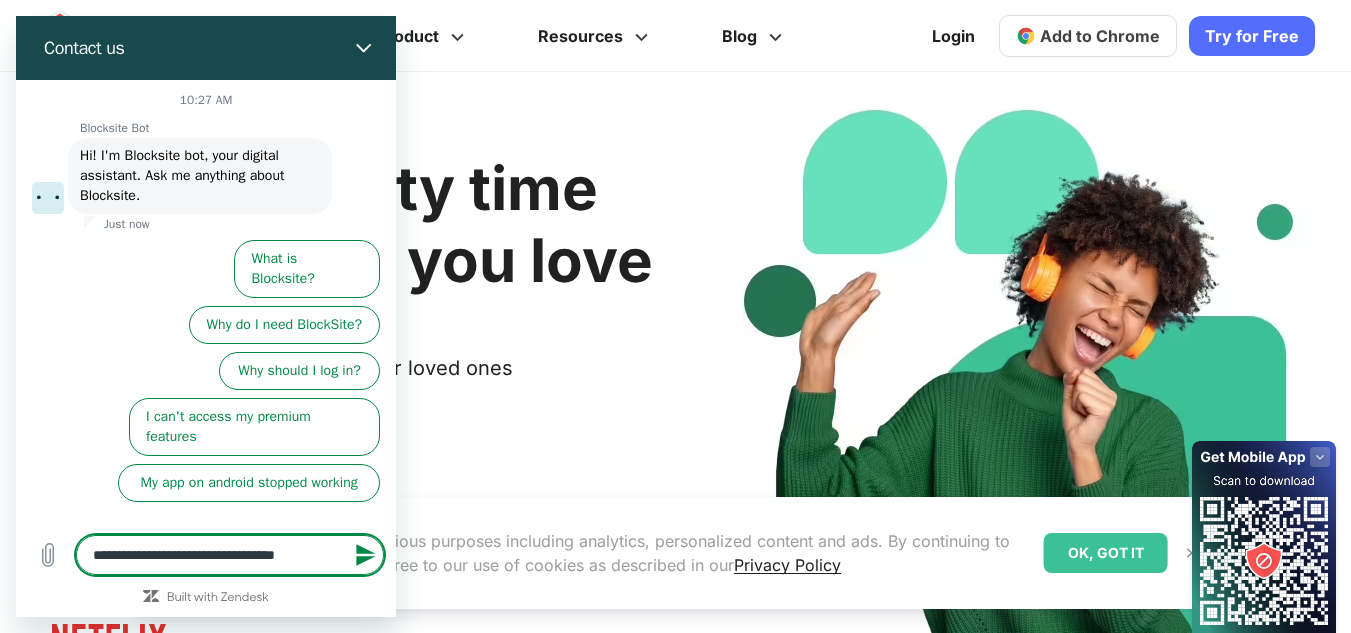 type on "**********" 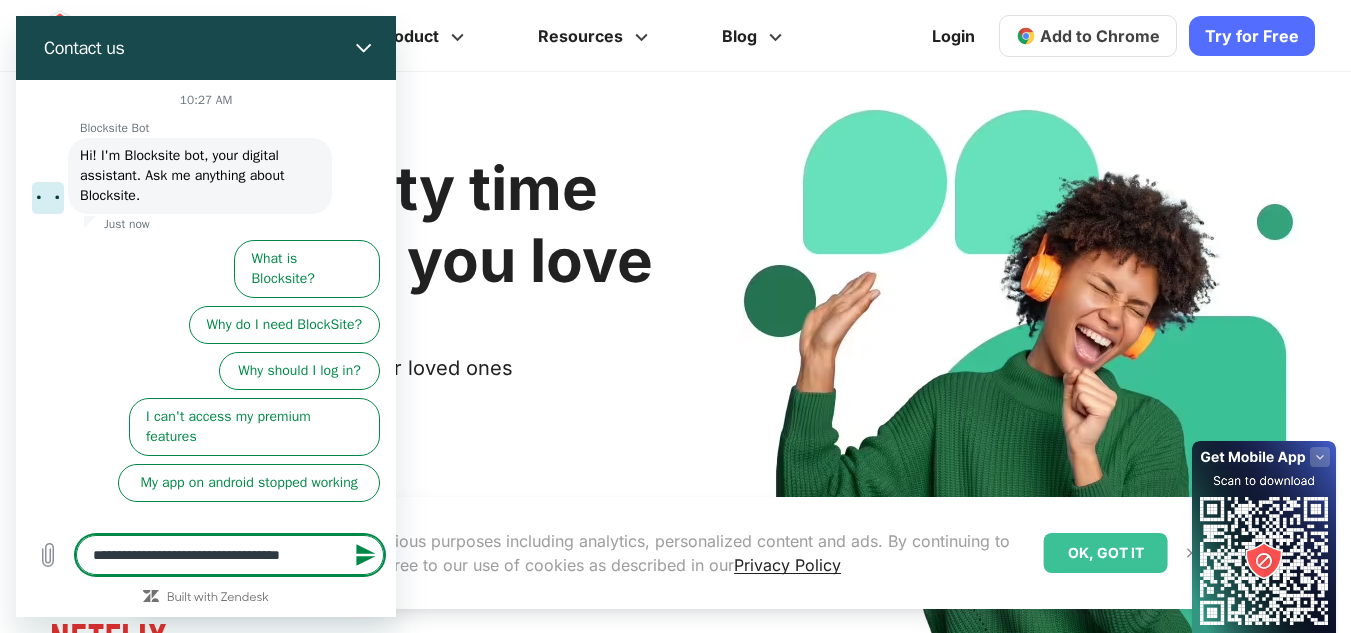type on "**********" 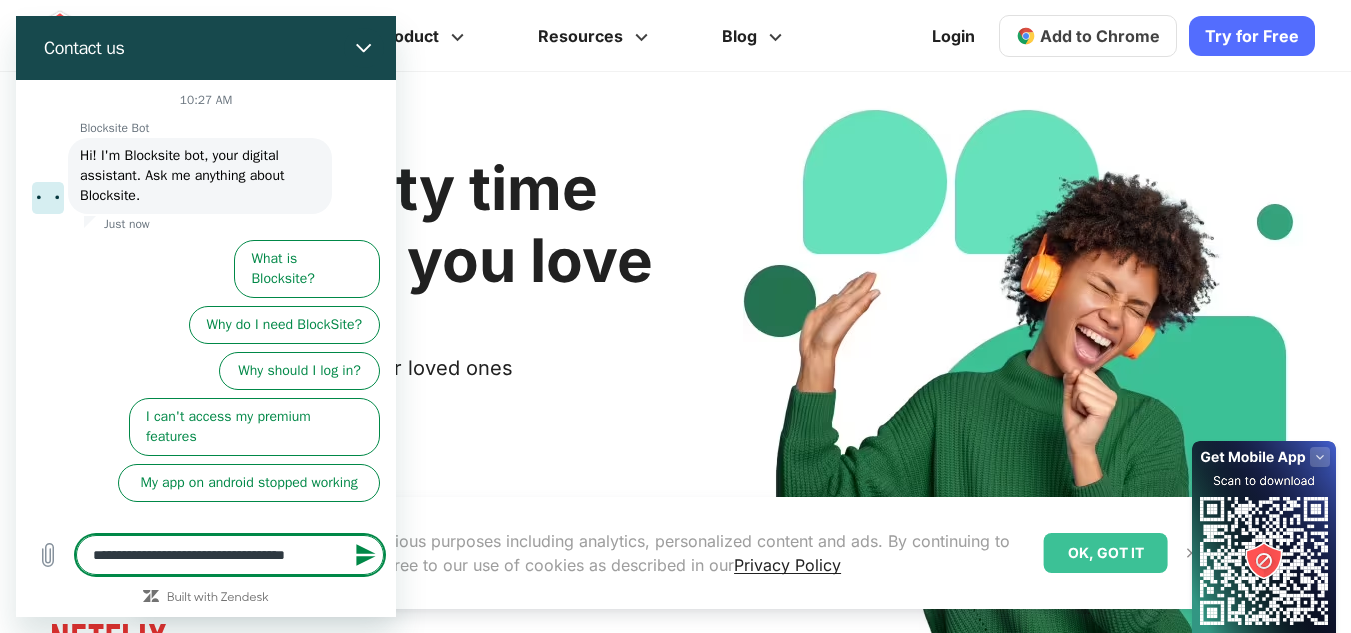 type on "**********" 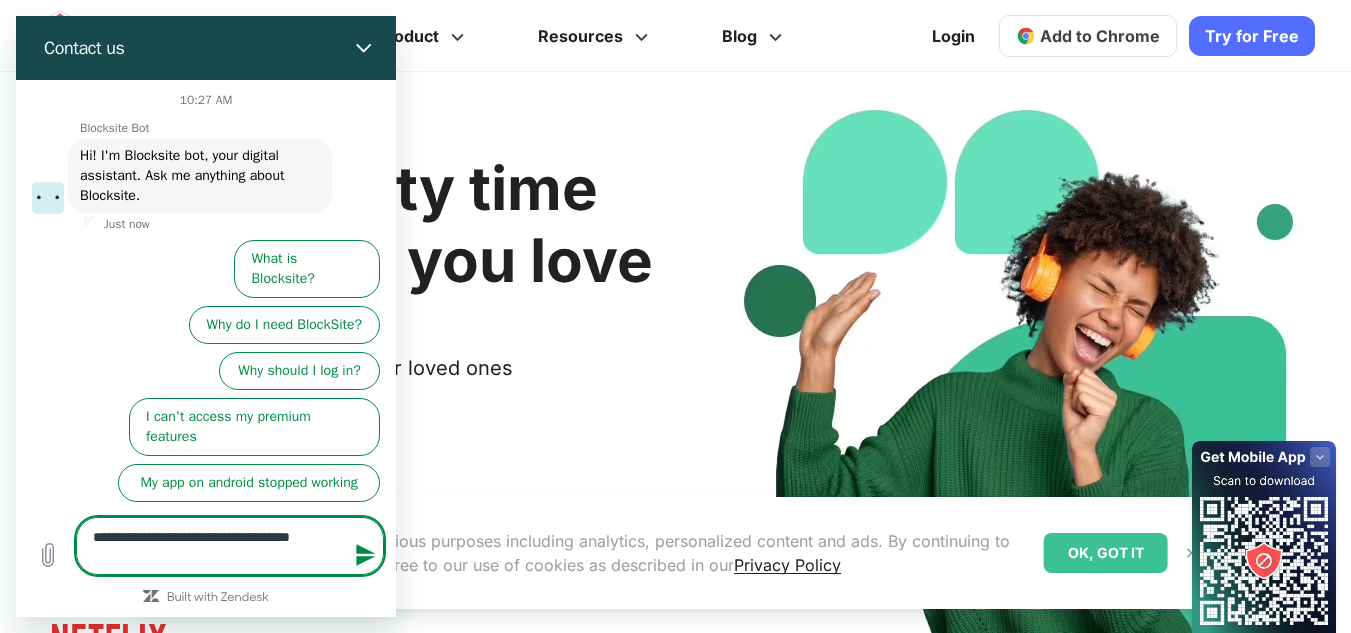 type on "**********" 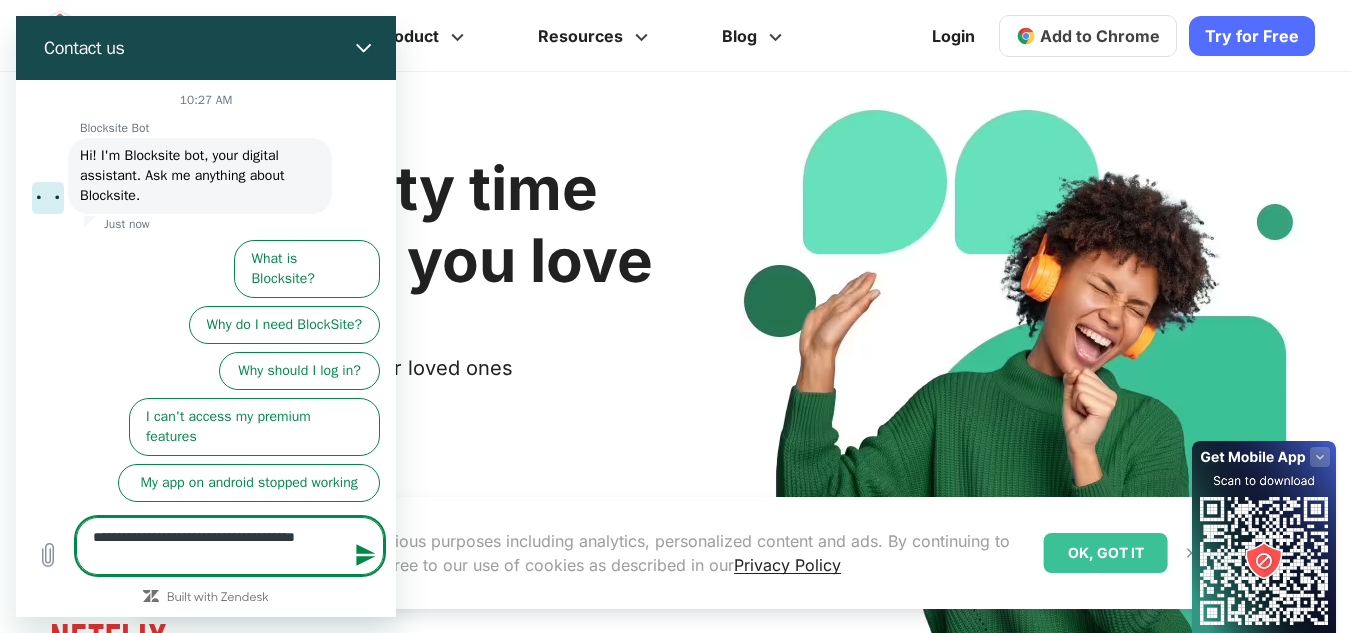 type on "**********" 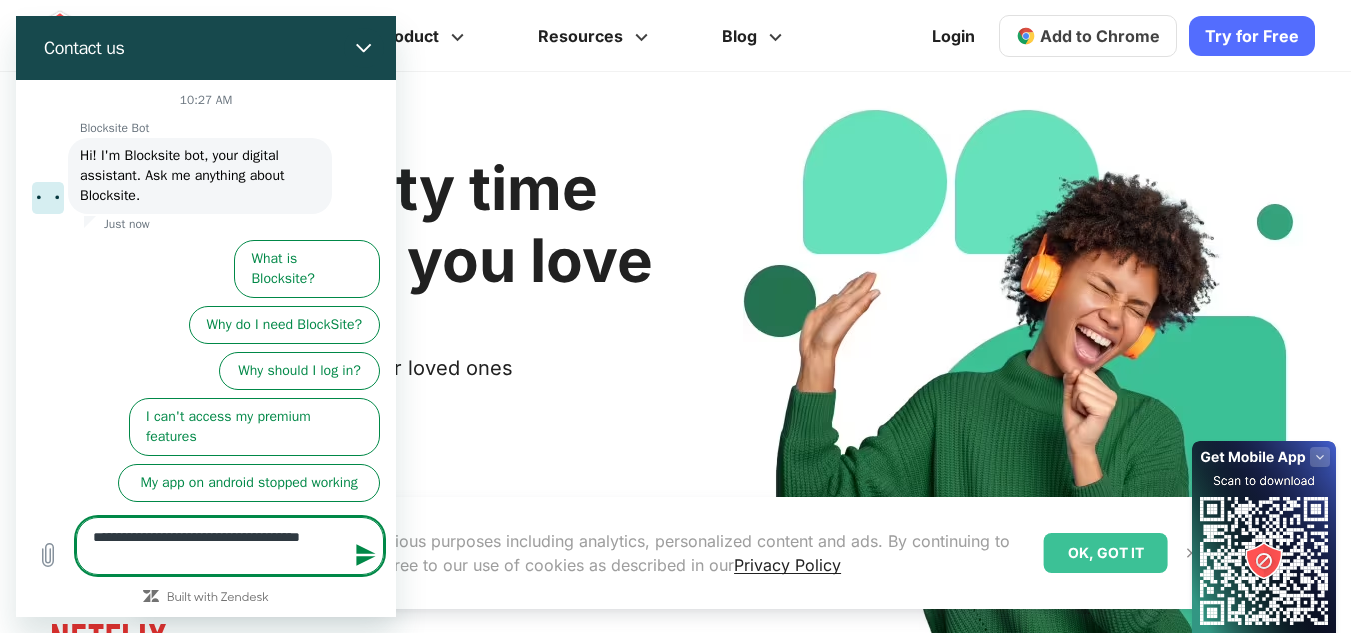 type on "**********" 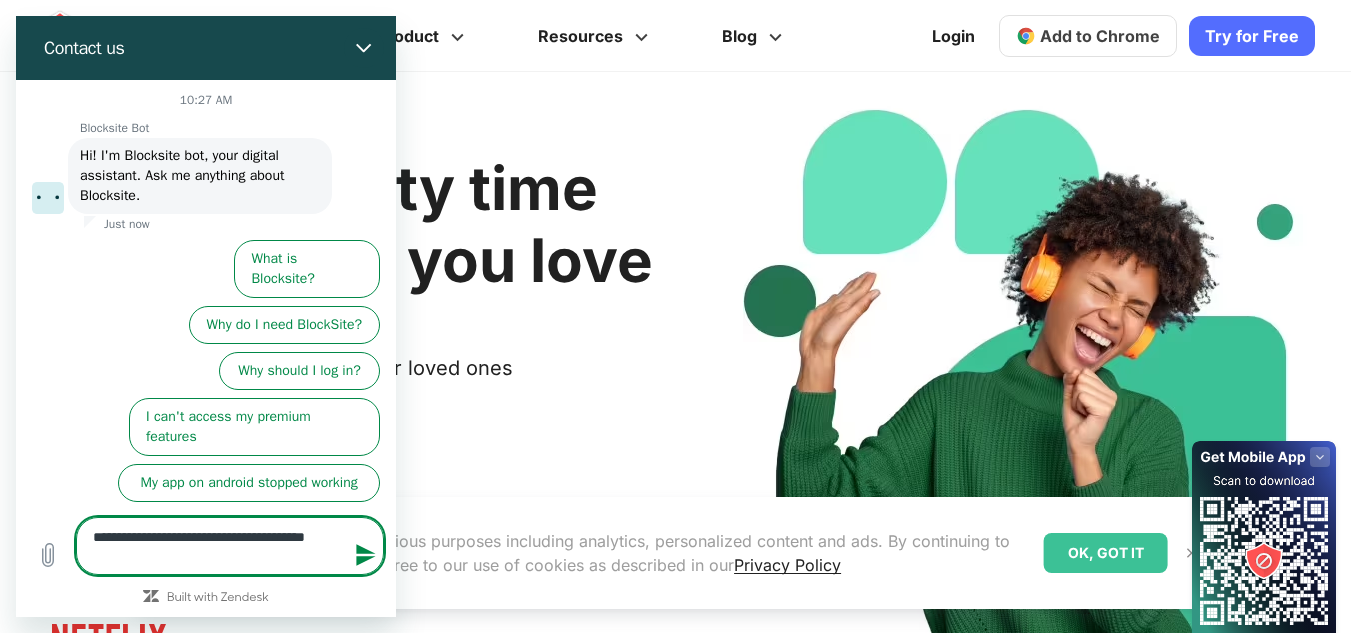 type 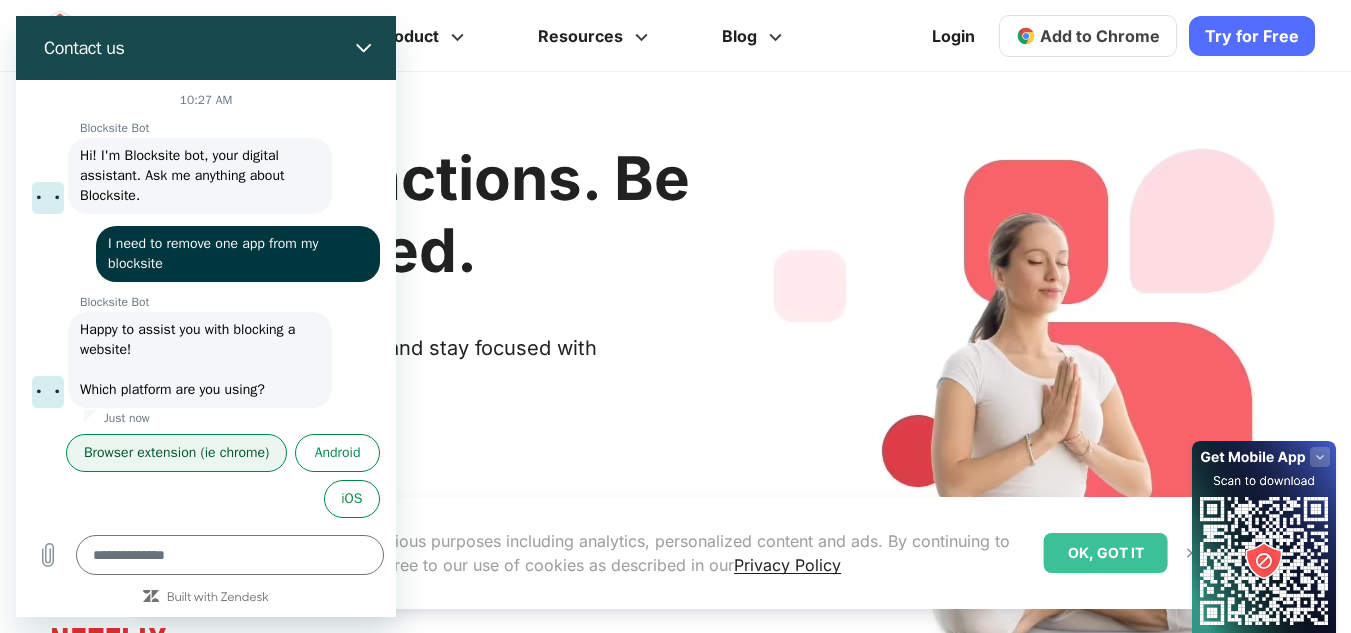click on "Browser extension (ie chrome)" at bounding box center [176, 453] 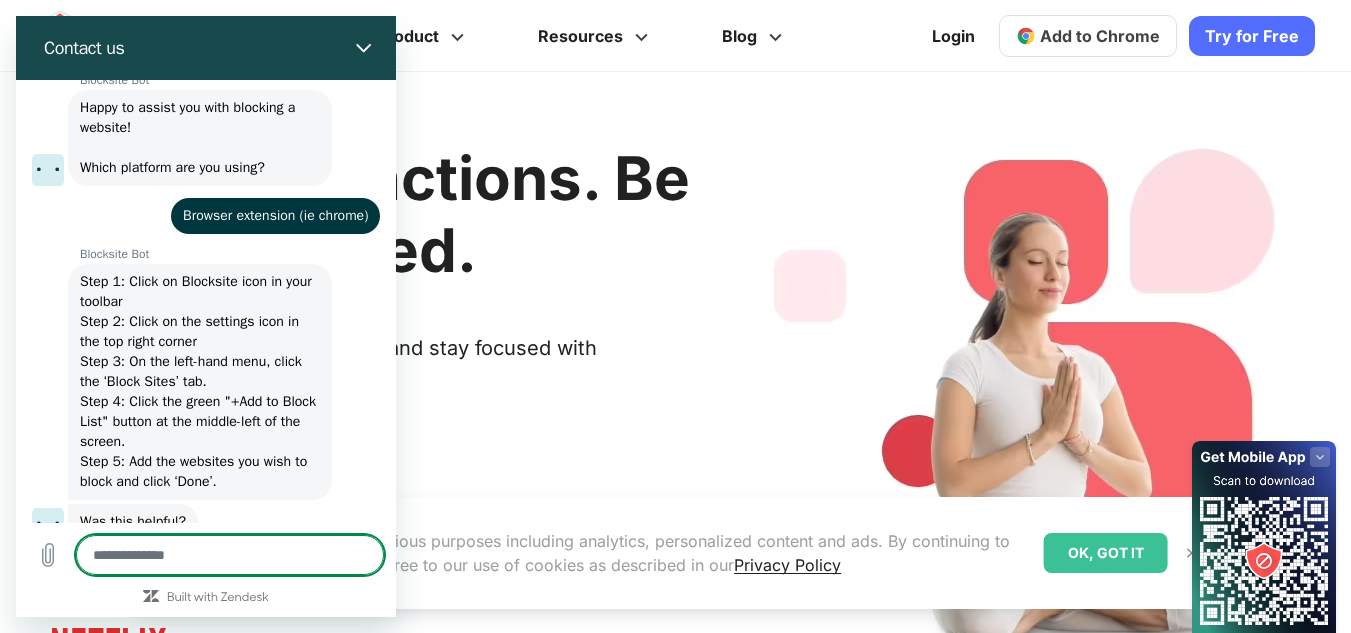 type on "*" 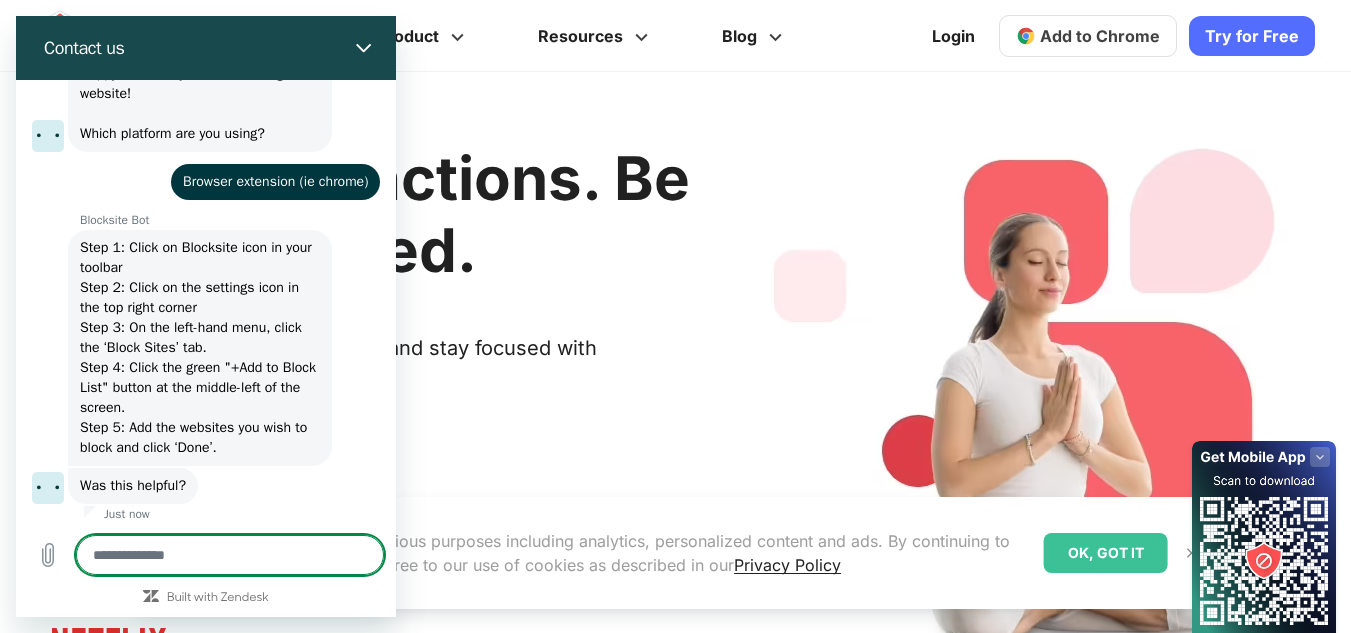 scroll, scrollTop: 306, scrollLeft: 0, axis: vertical 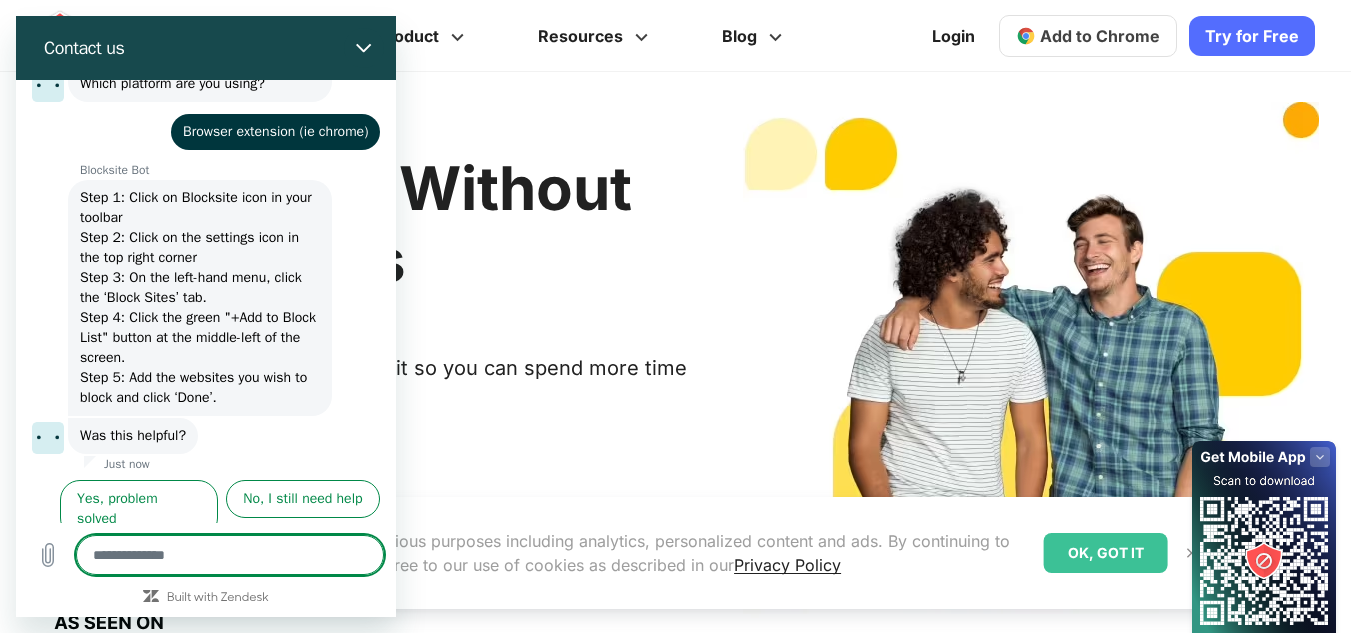 type on "*" 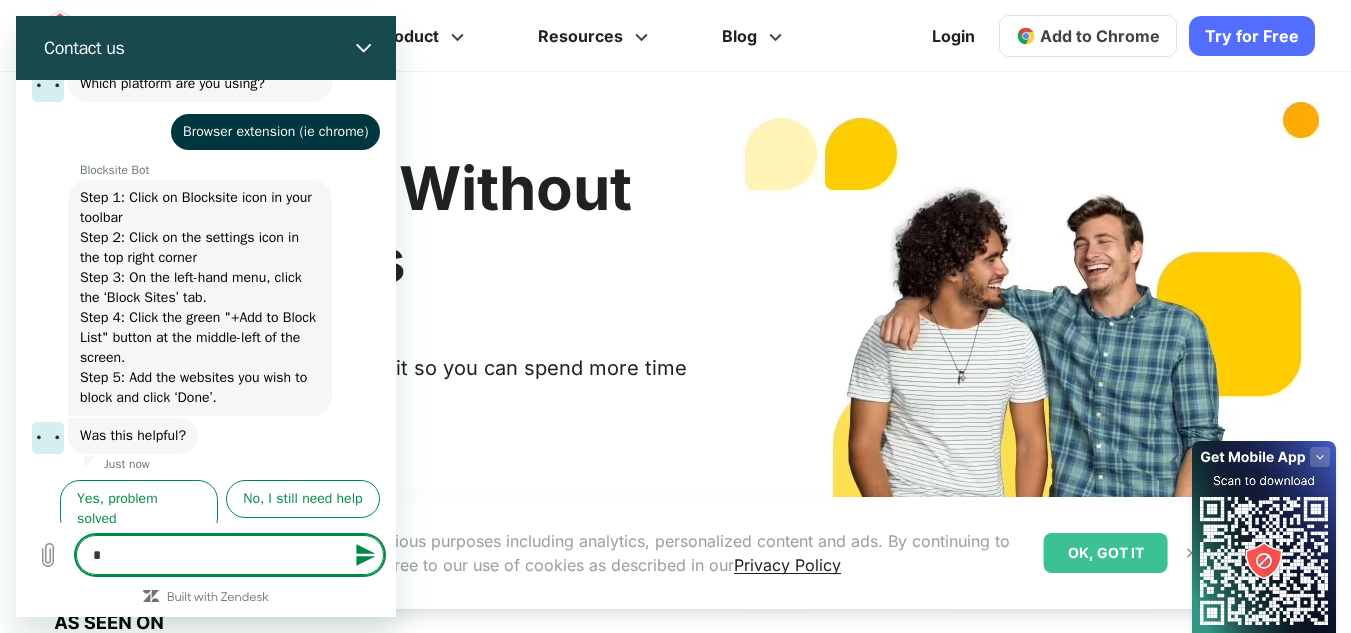 type on "**" 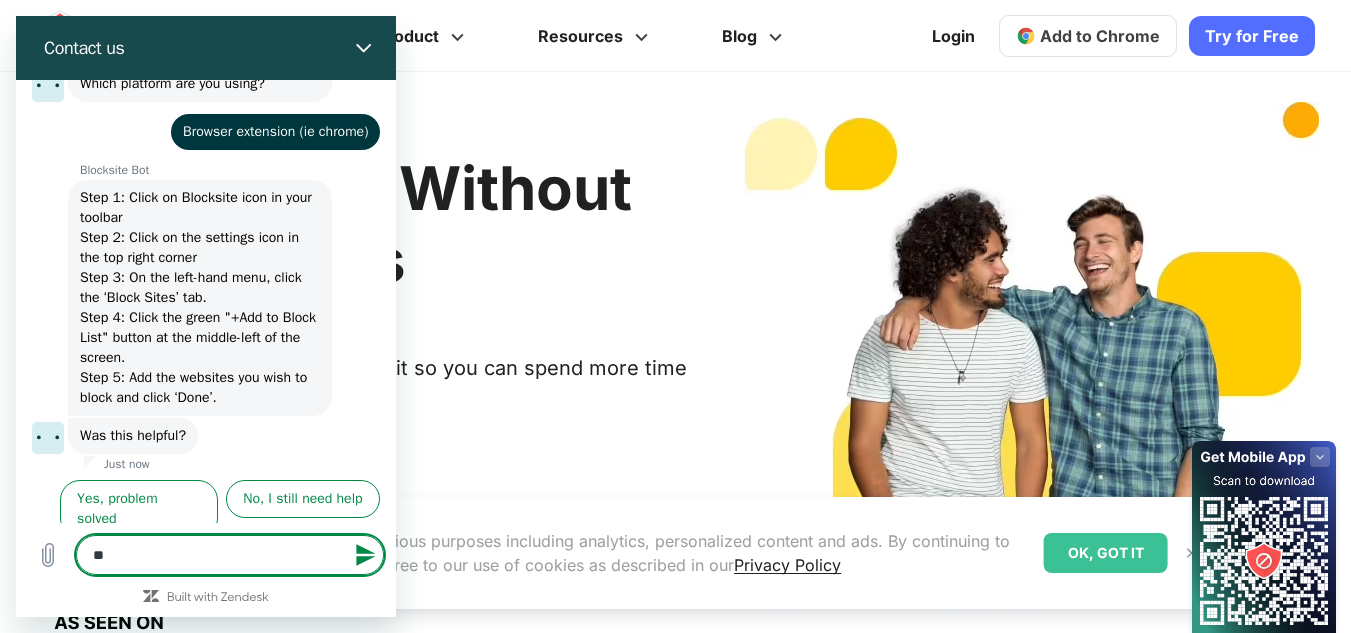 type on "***" 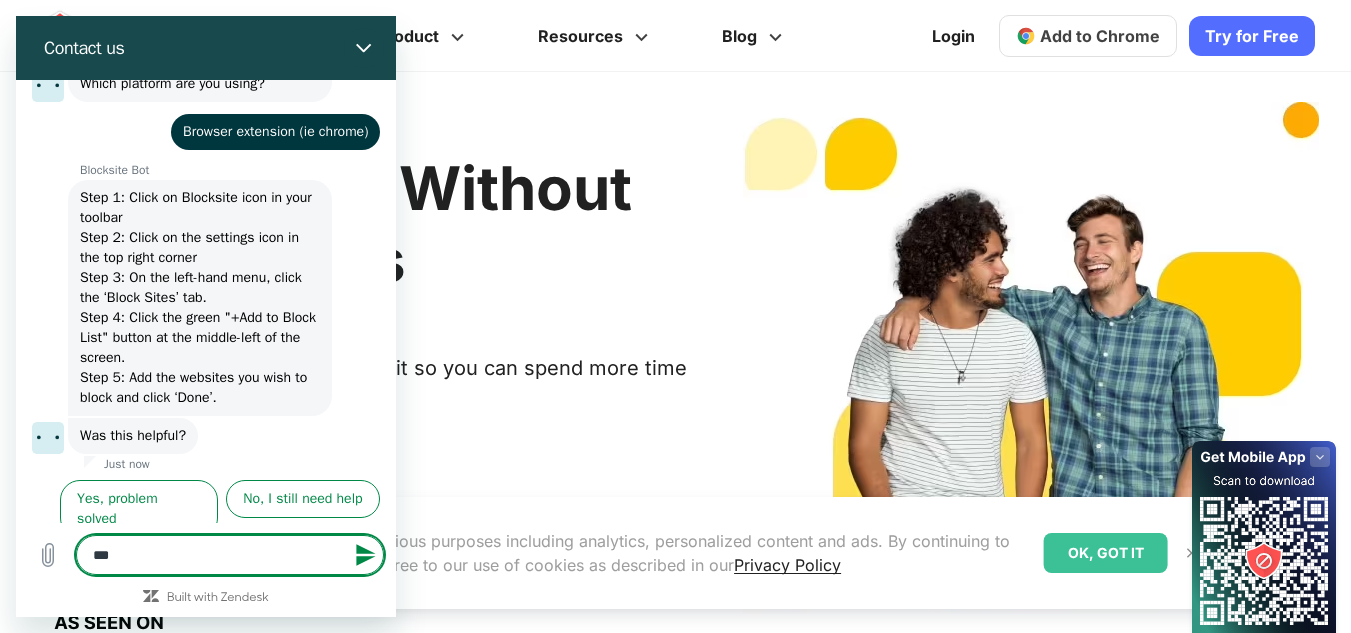type on "****" 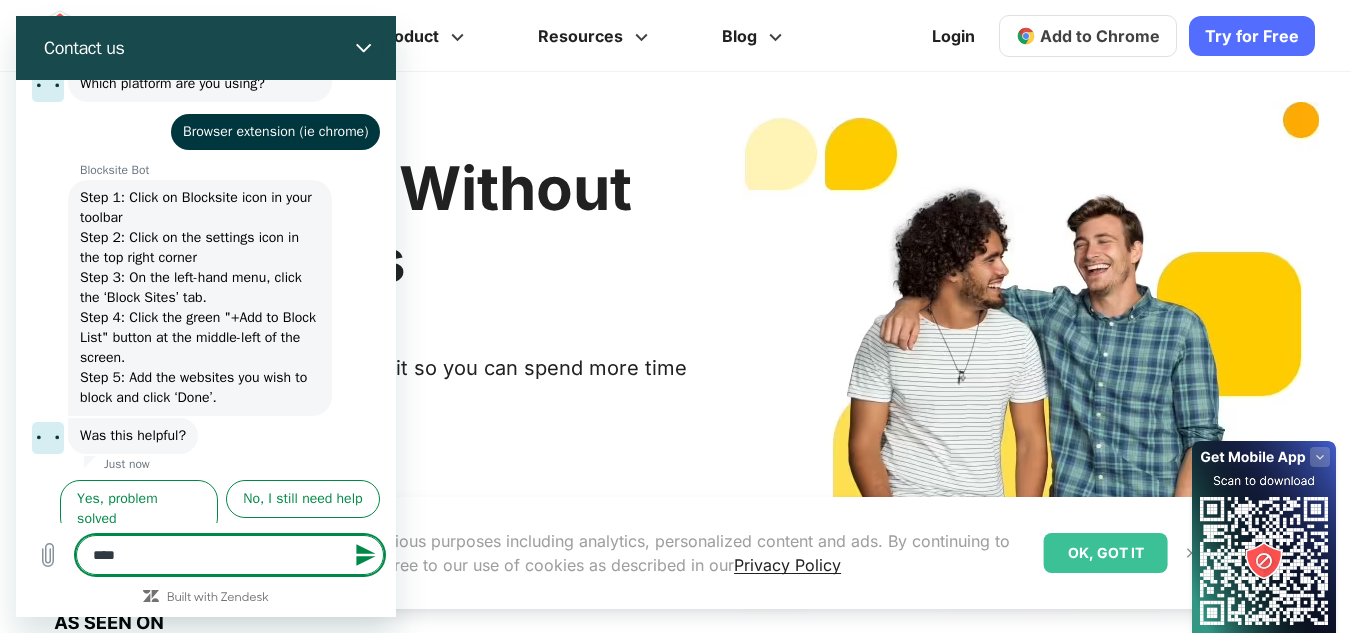 type on "*****" 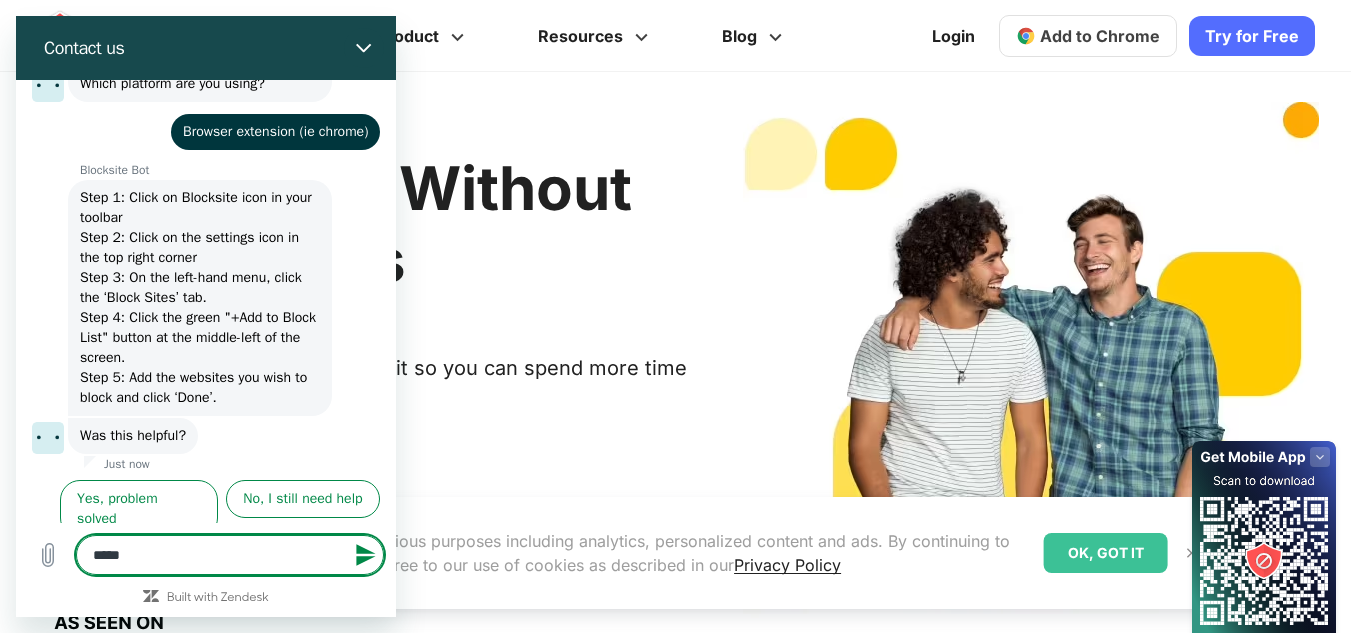 type on "*****" 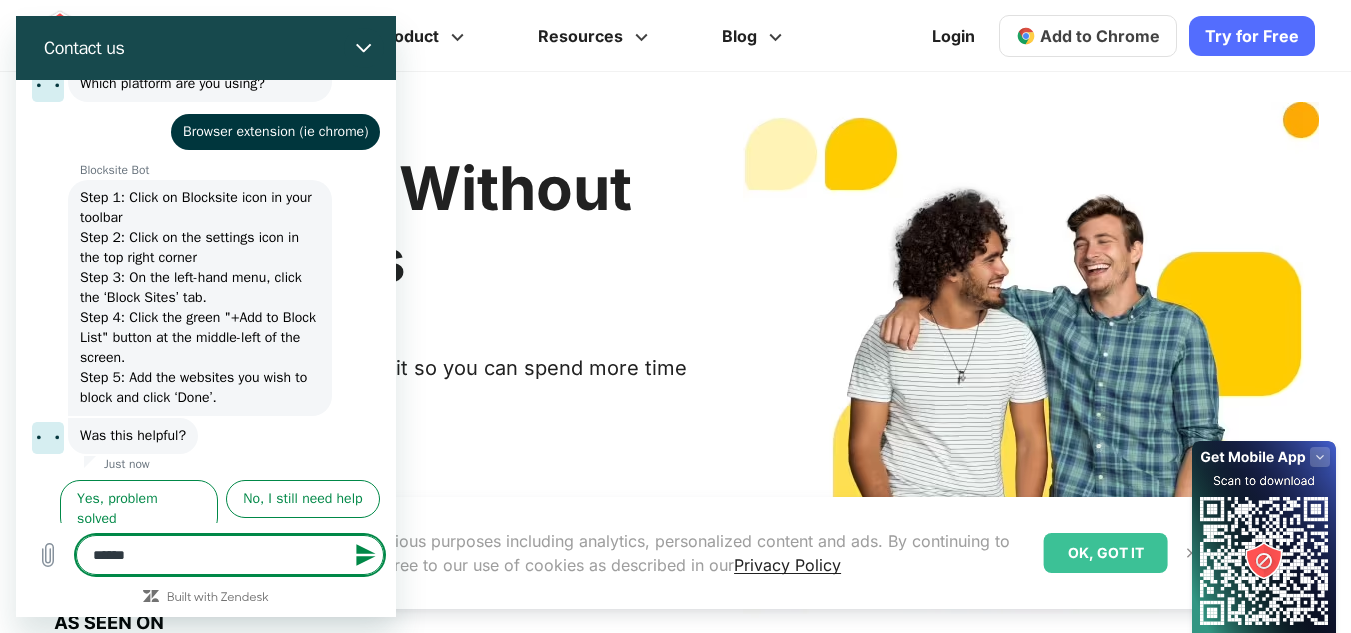 type on "*******" 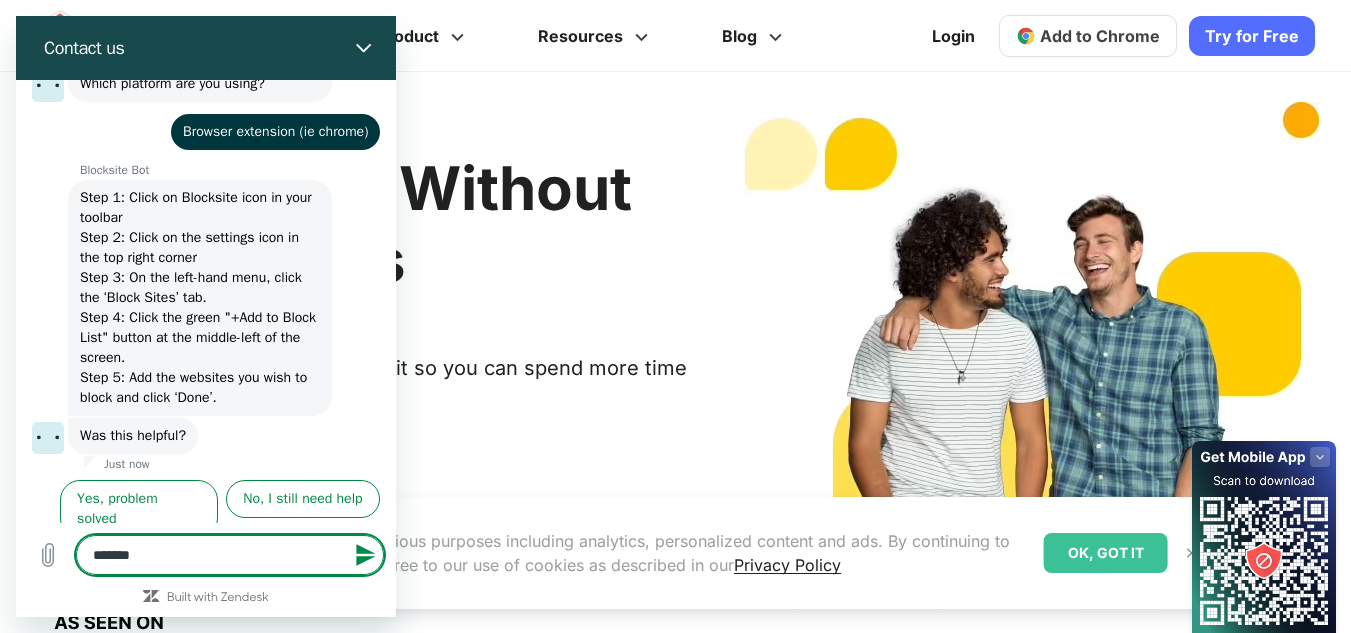 type on "********" 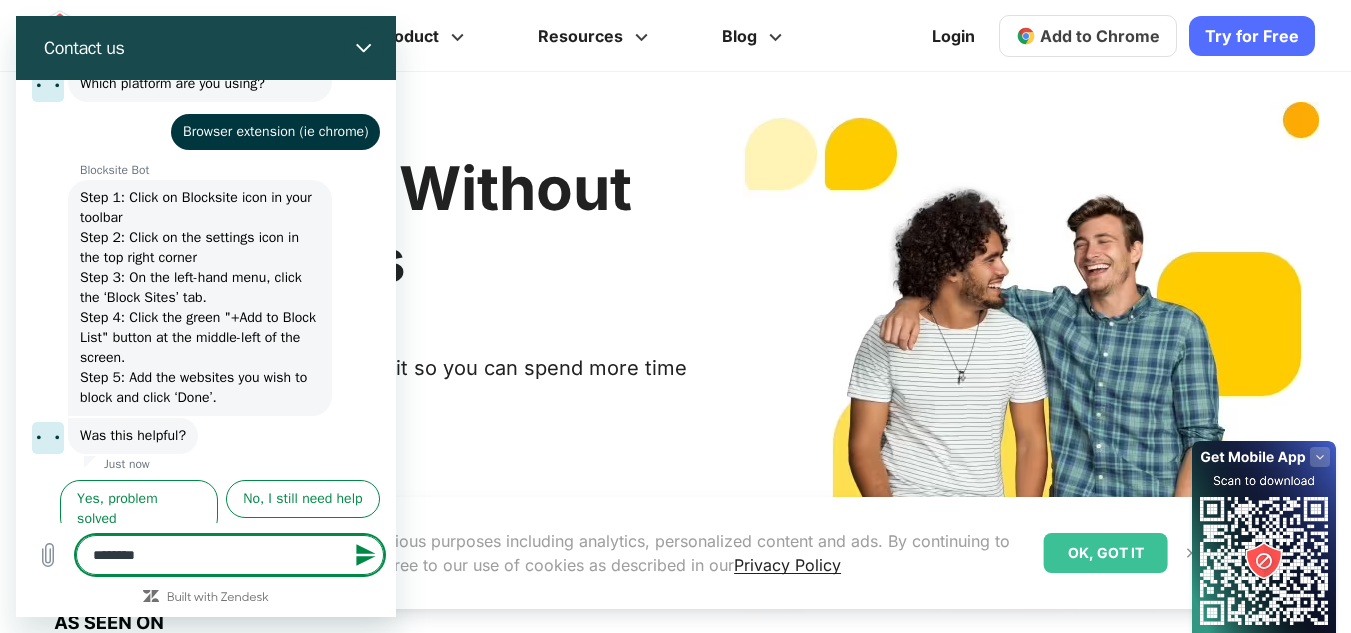 type on "********" 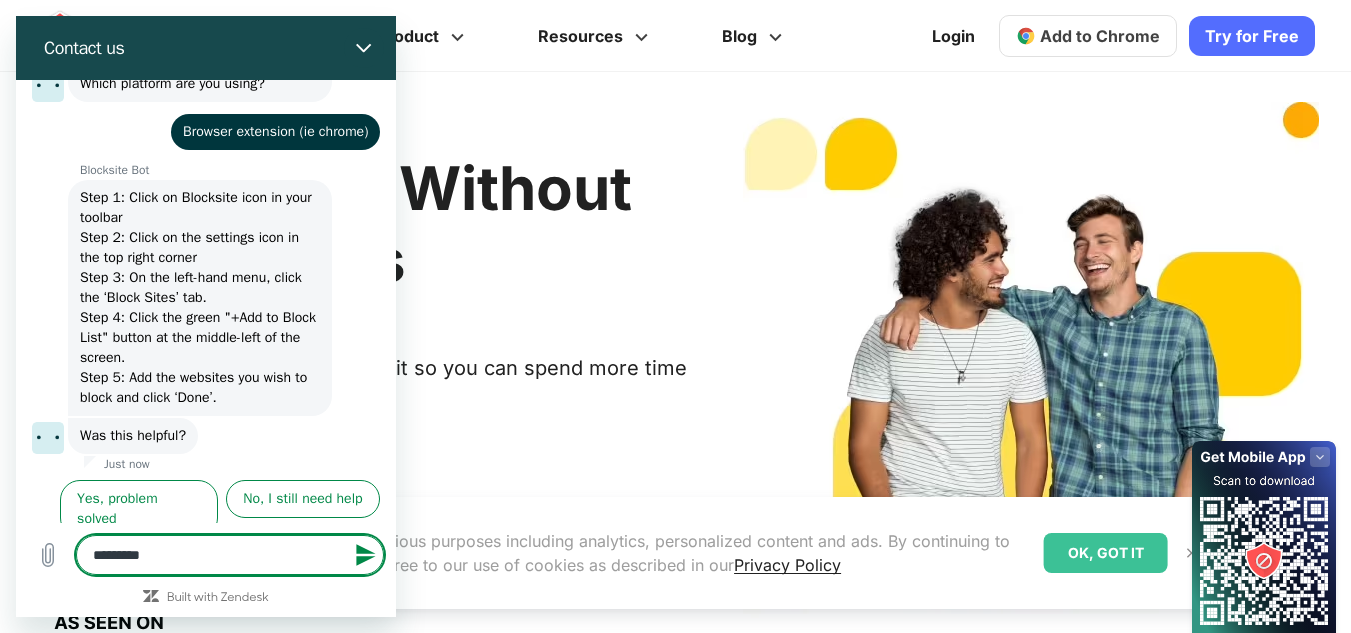 type on "**********" 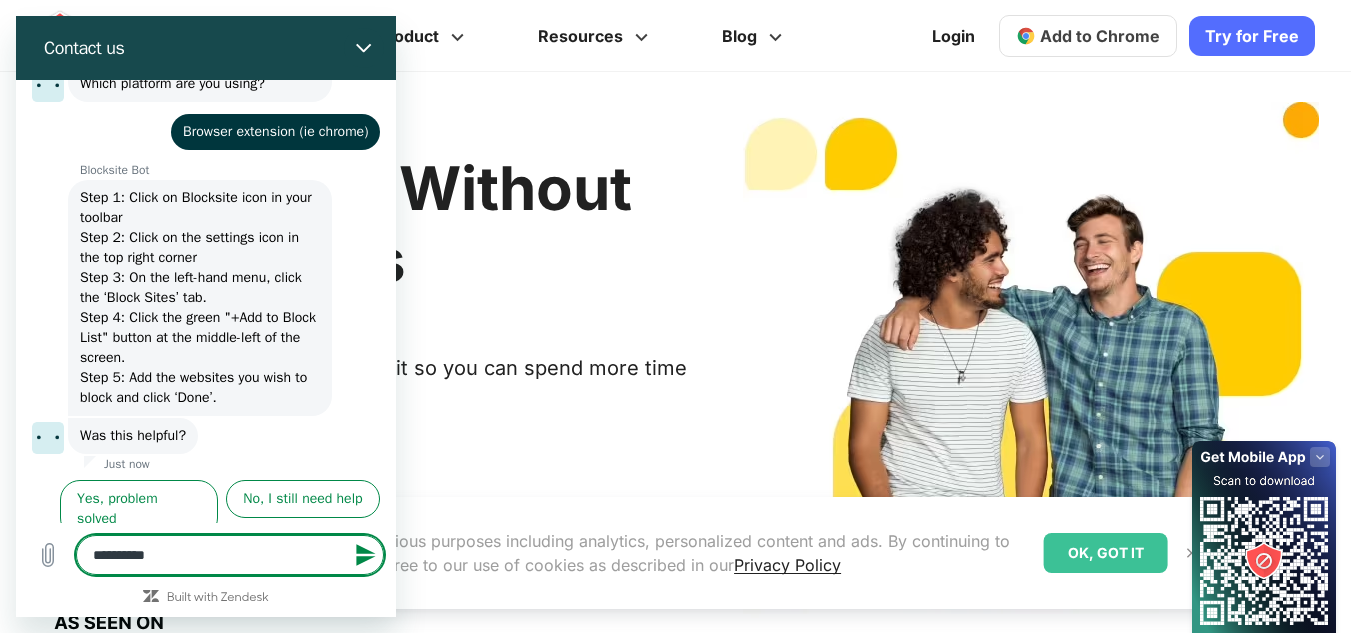type on "**********" 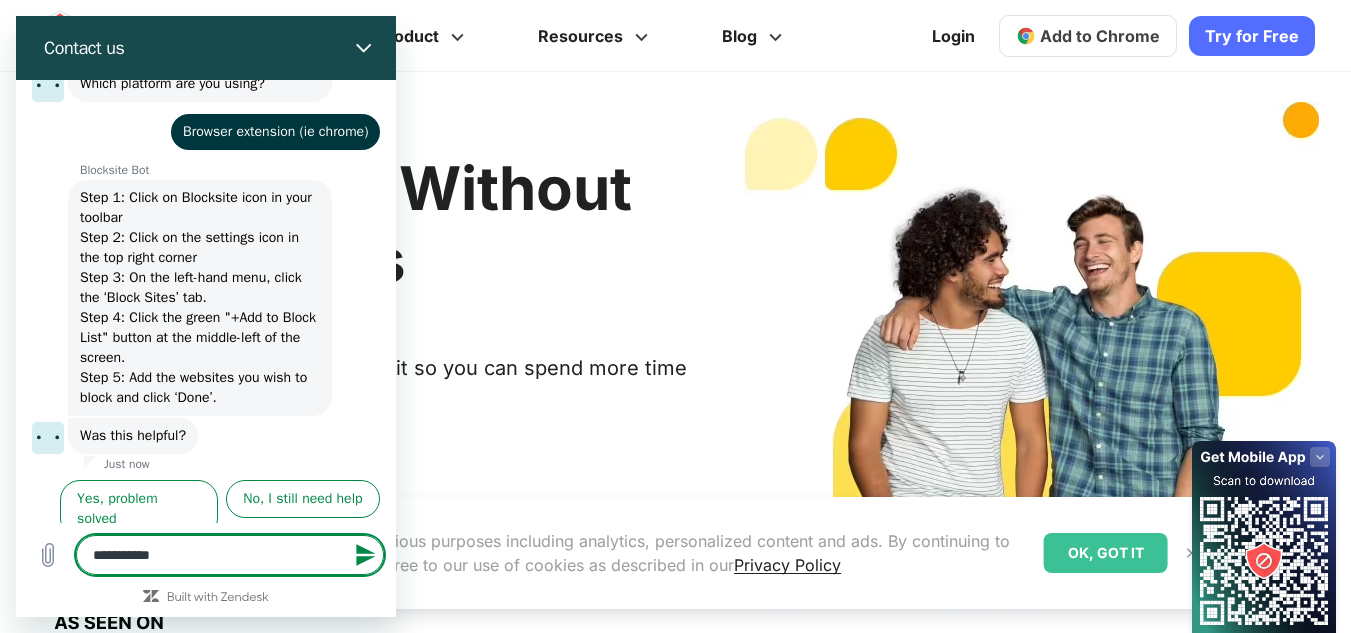 type on "*" 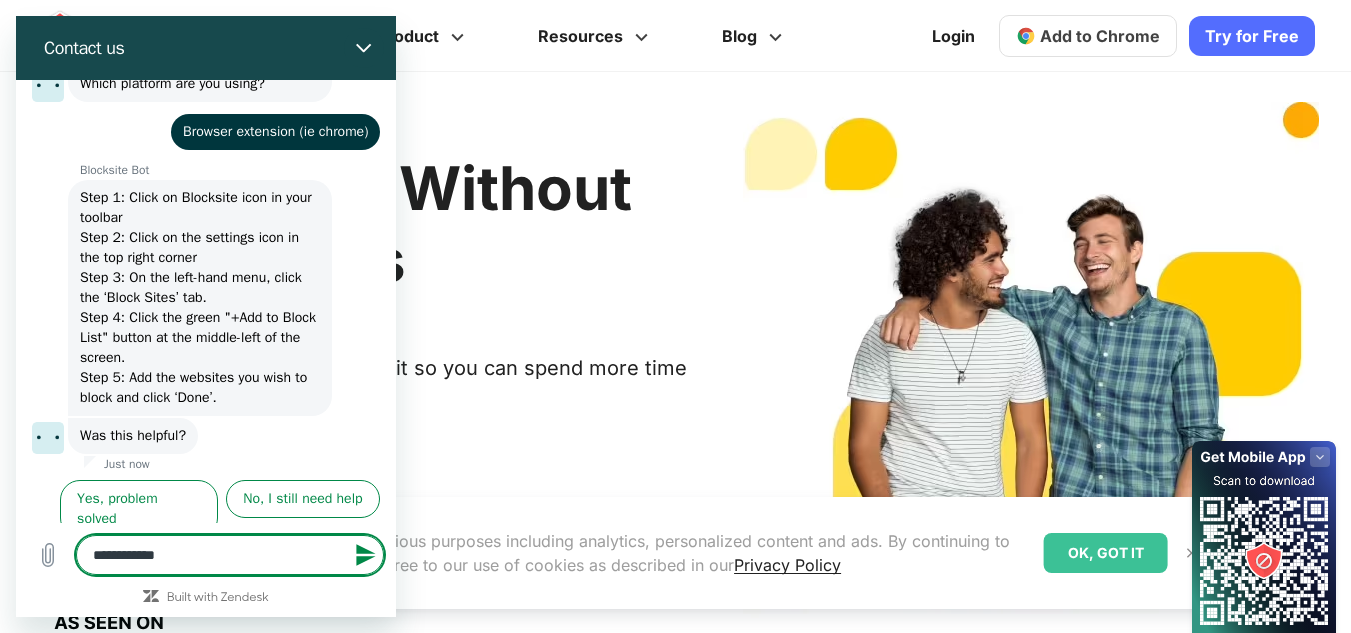 type on "**********" 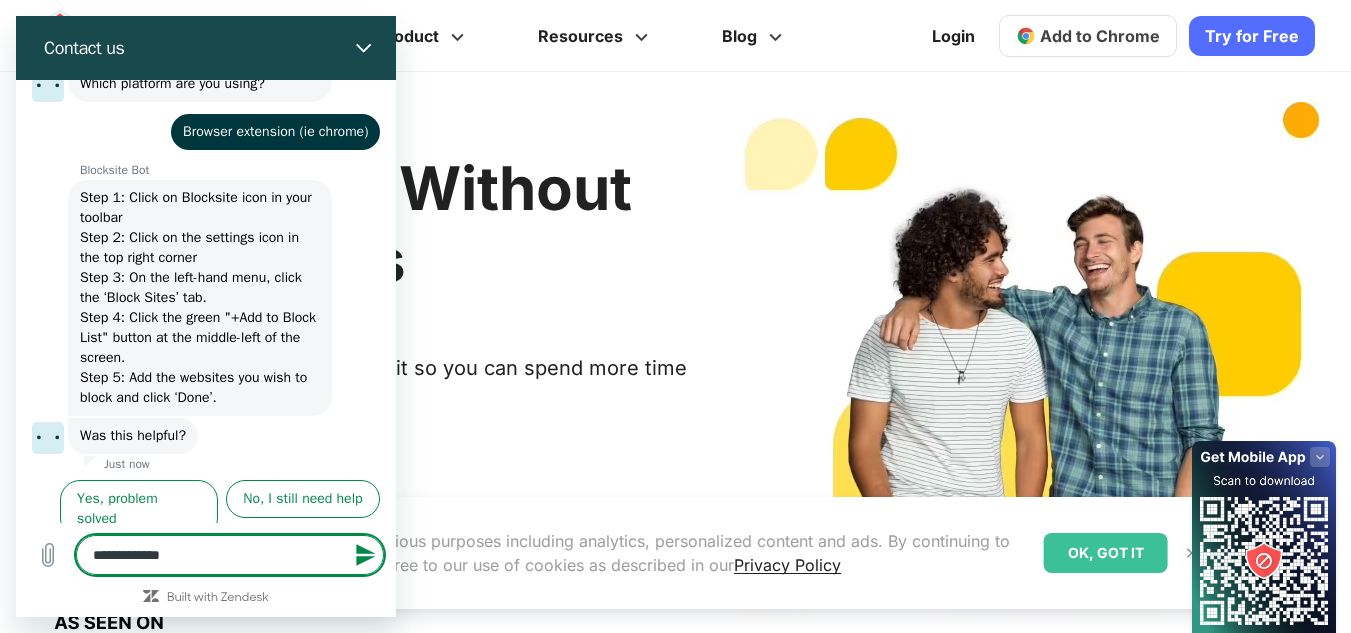 type on "*" 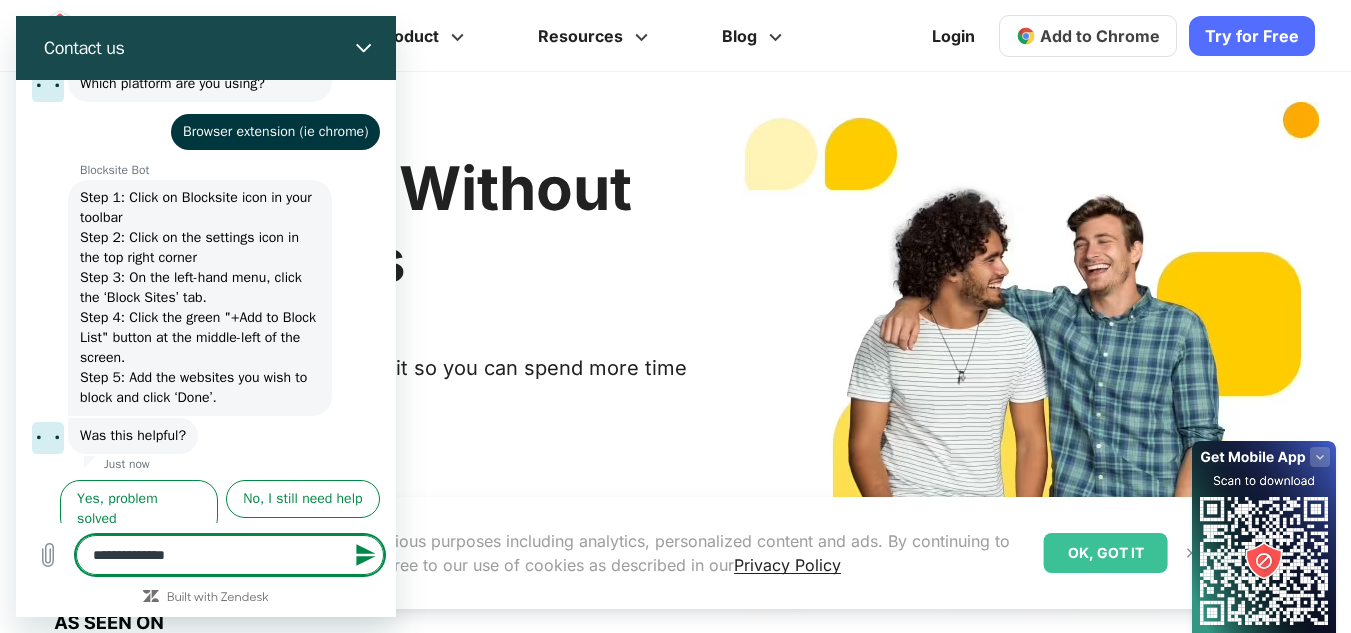 type on "**********" 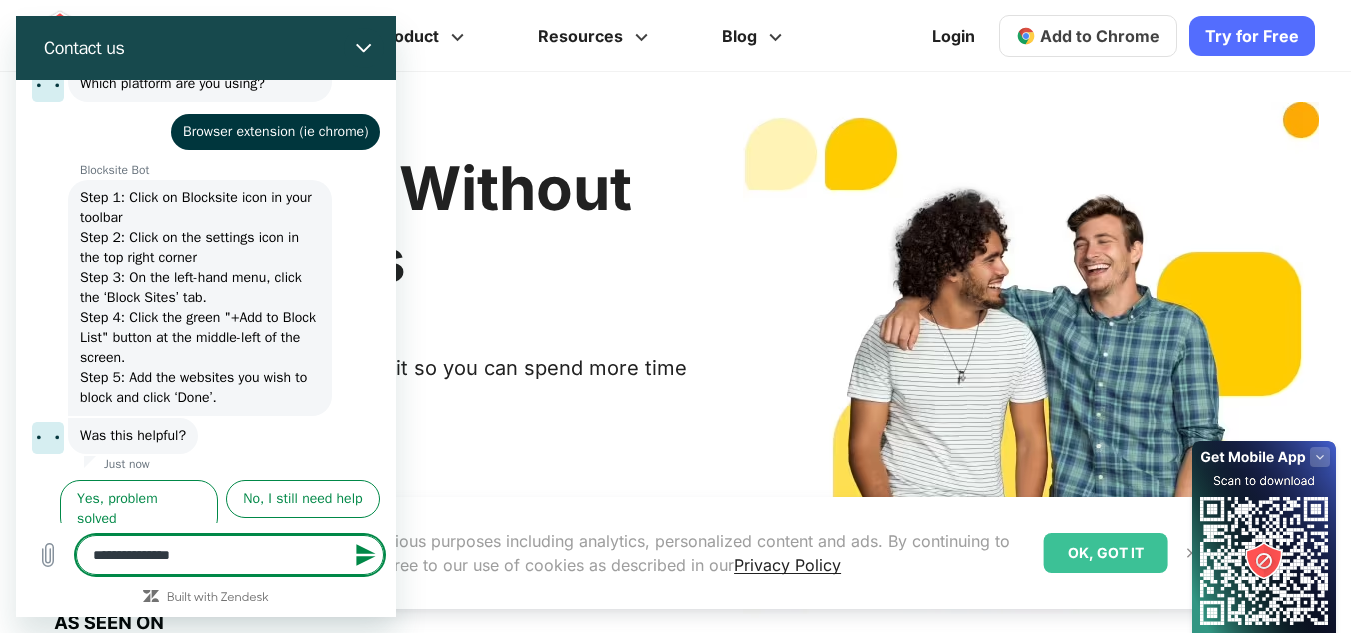 type on "**********" 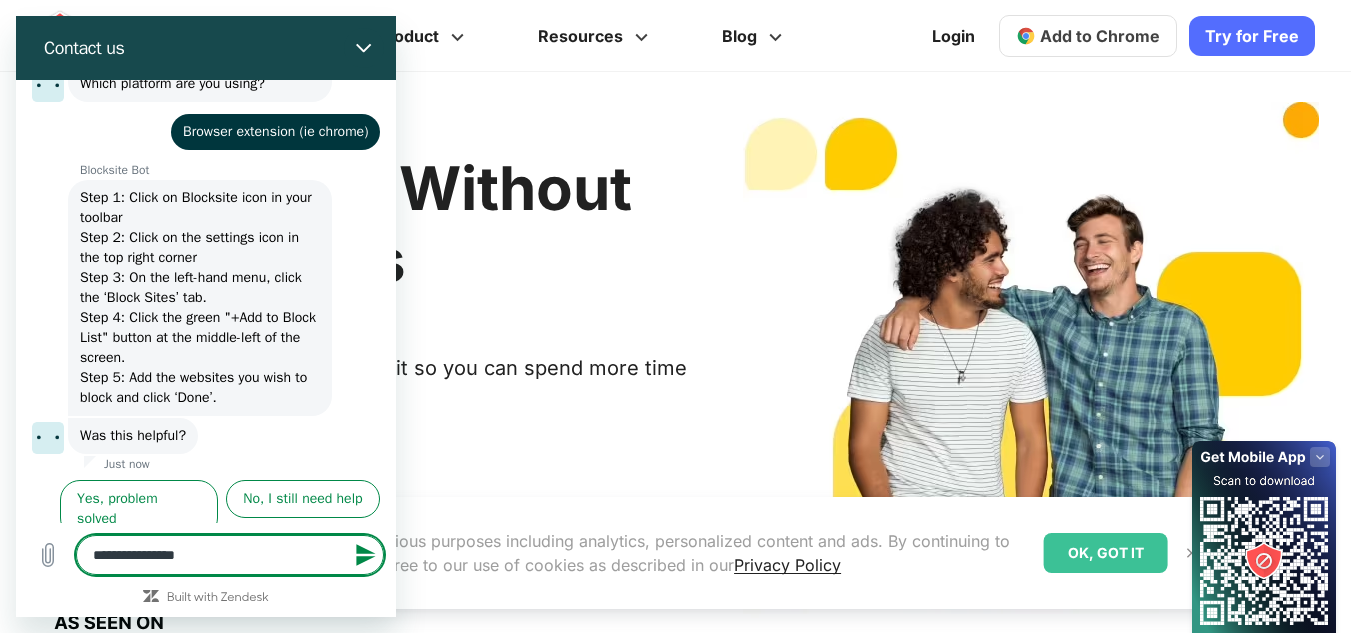 type on "**********" 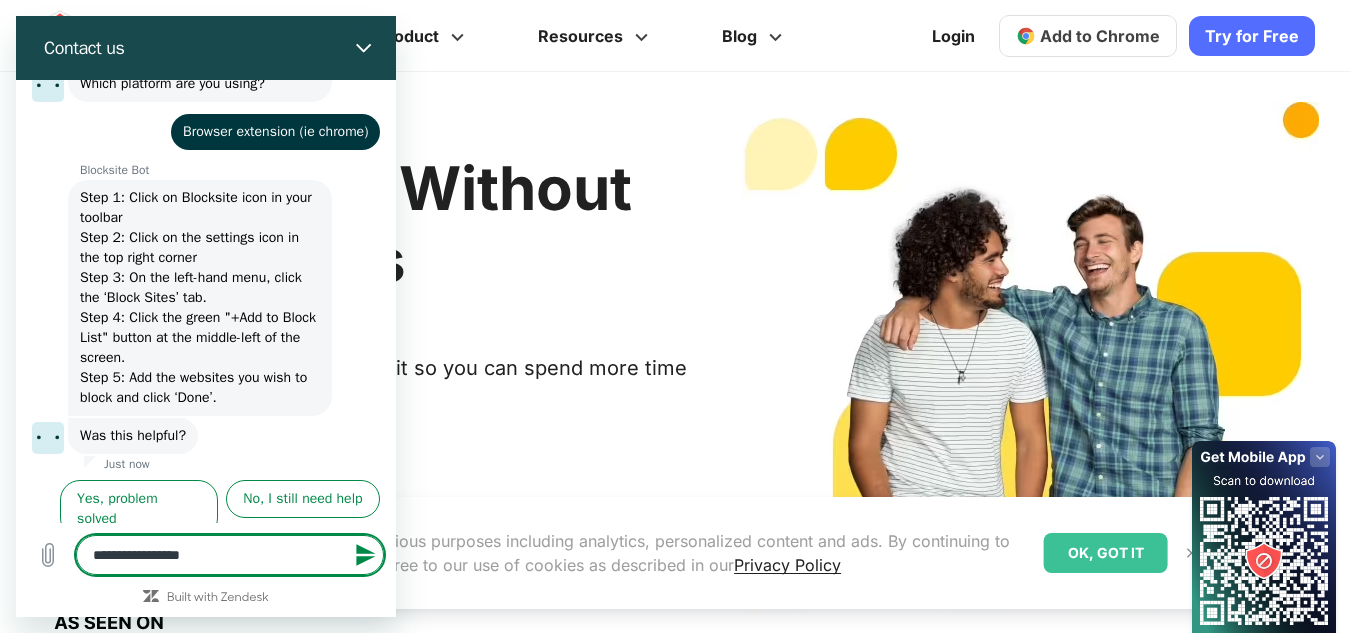 type on "**********" 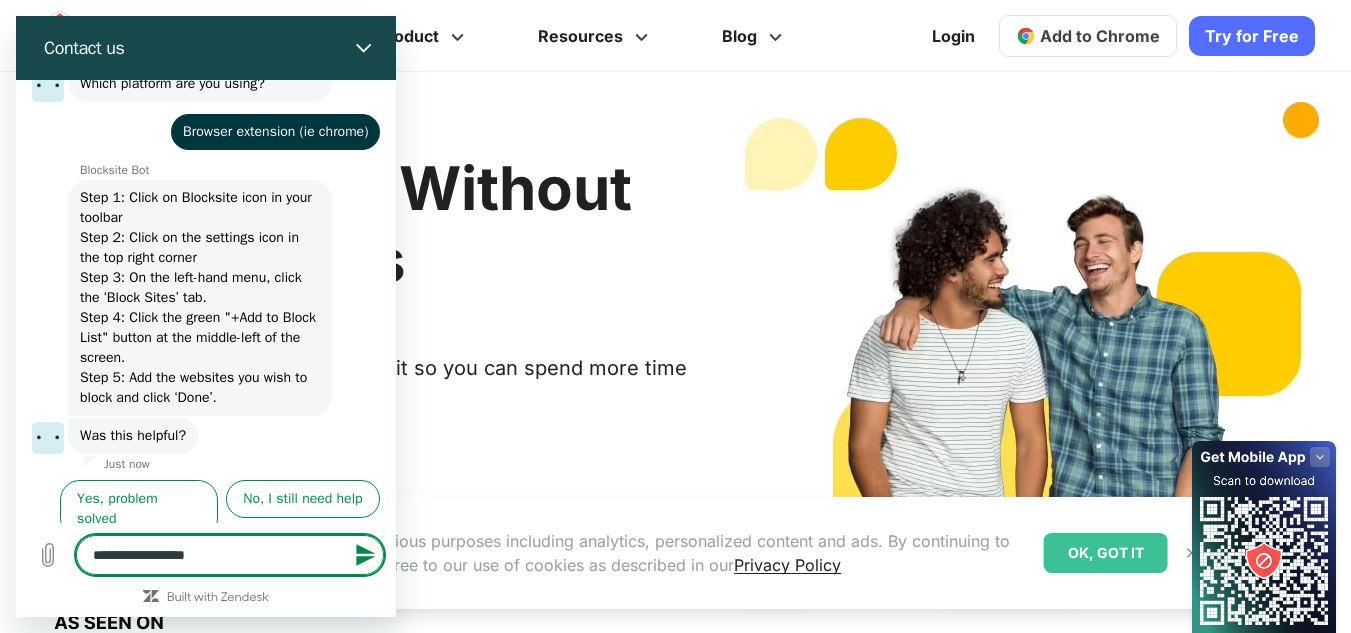 type on "**********" 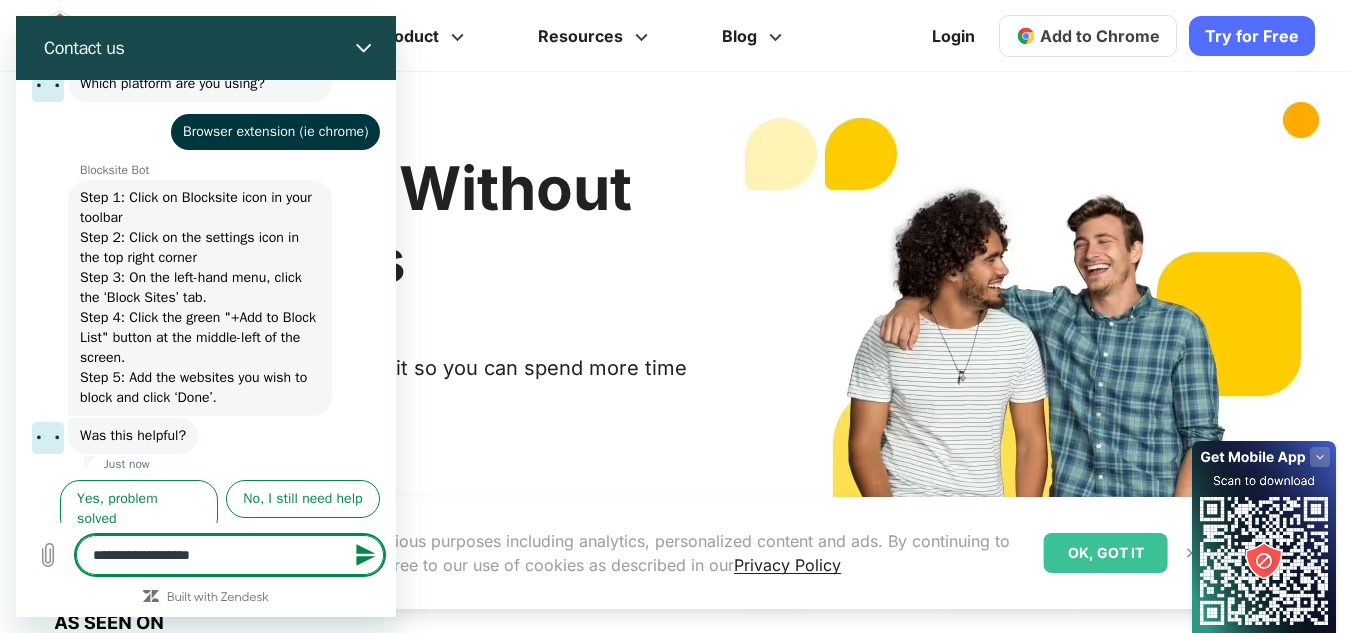 type on "**********" 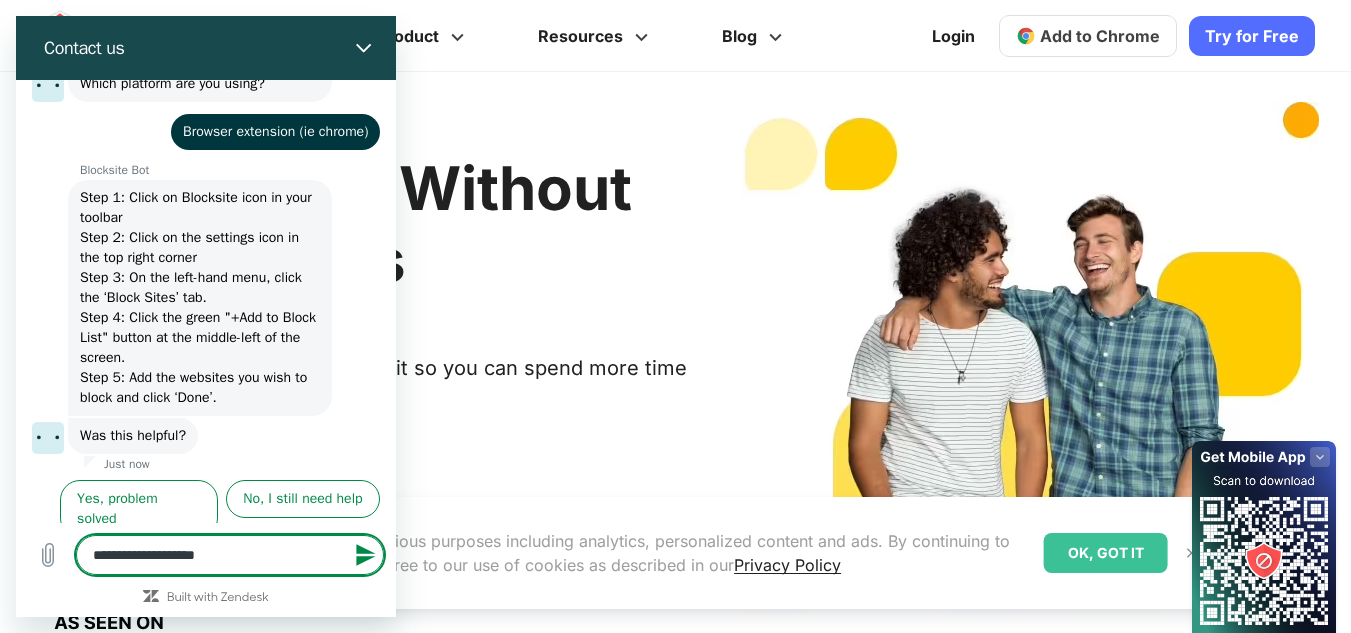 type on "**********" 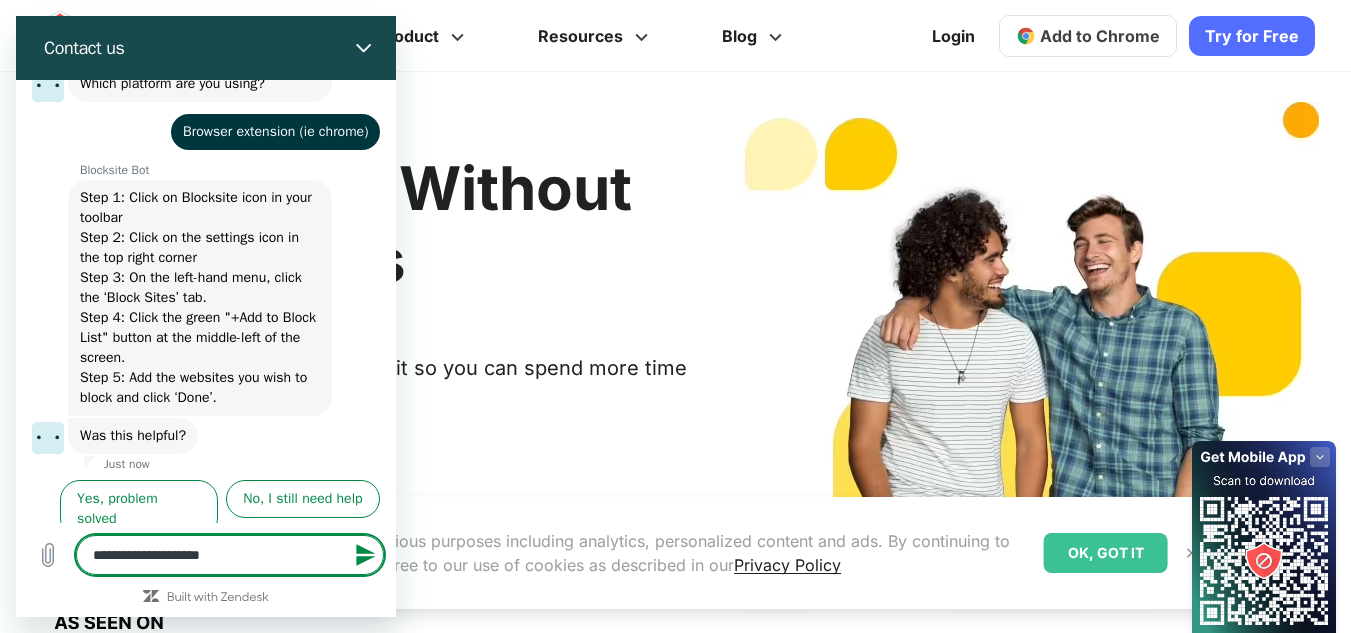 type 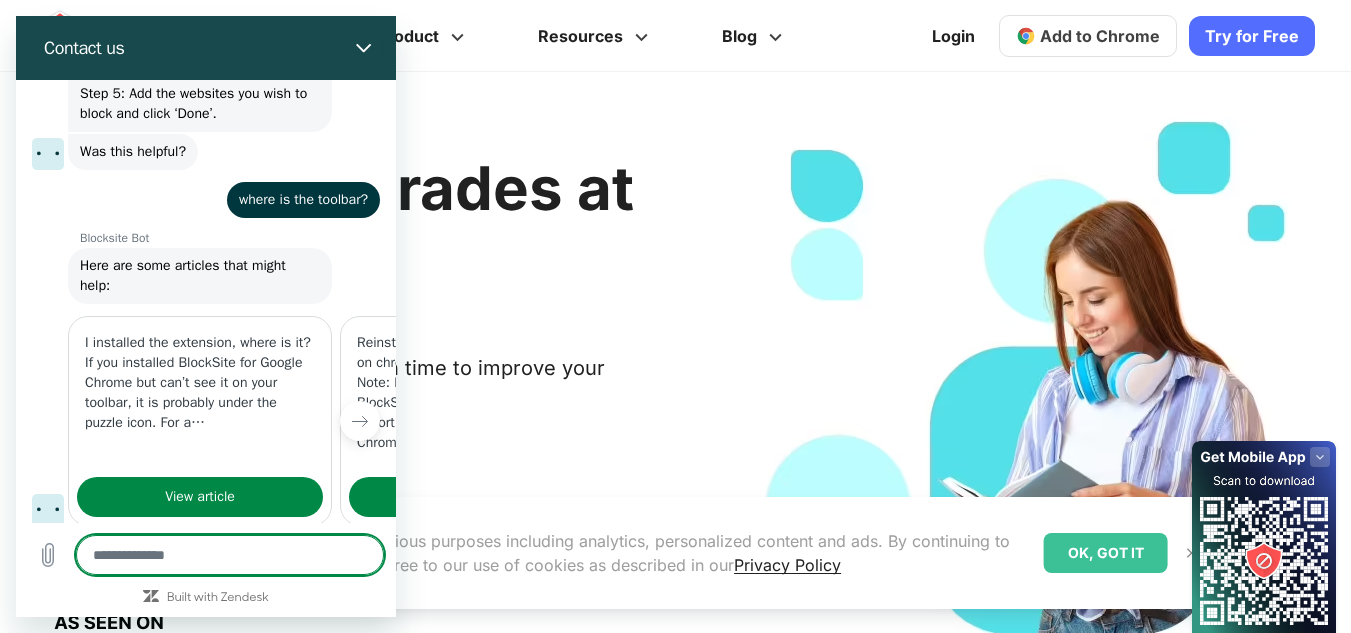 scroll, scrollTop: 594, scrollLeft: 0, axis: vertical 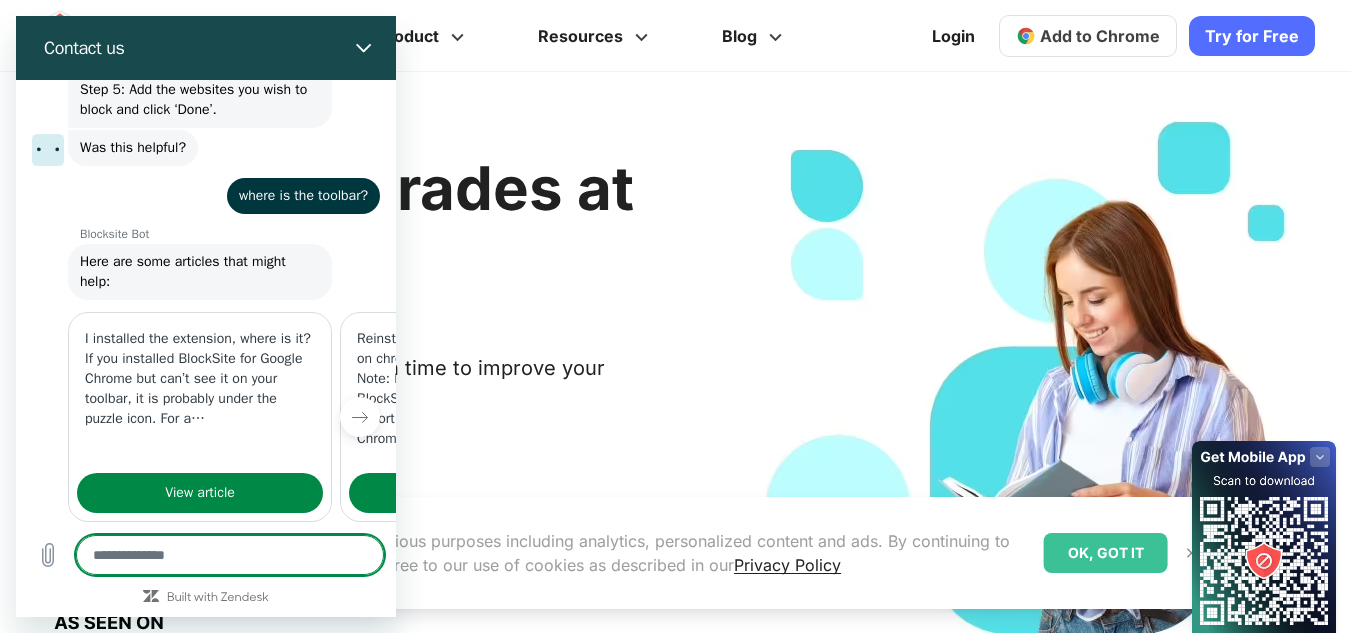 type on "*" 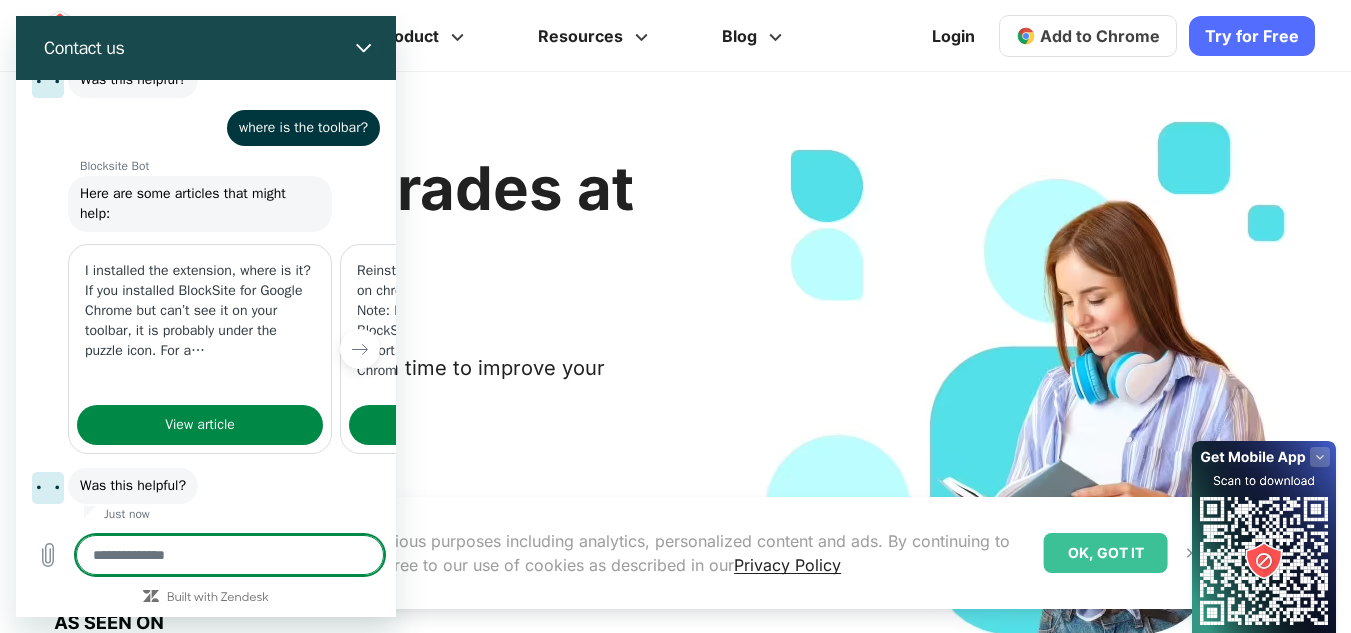 scroll, scrollTop: 712, scrollLeft: 0, axis: vertical 